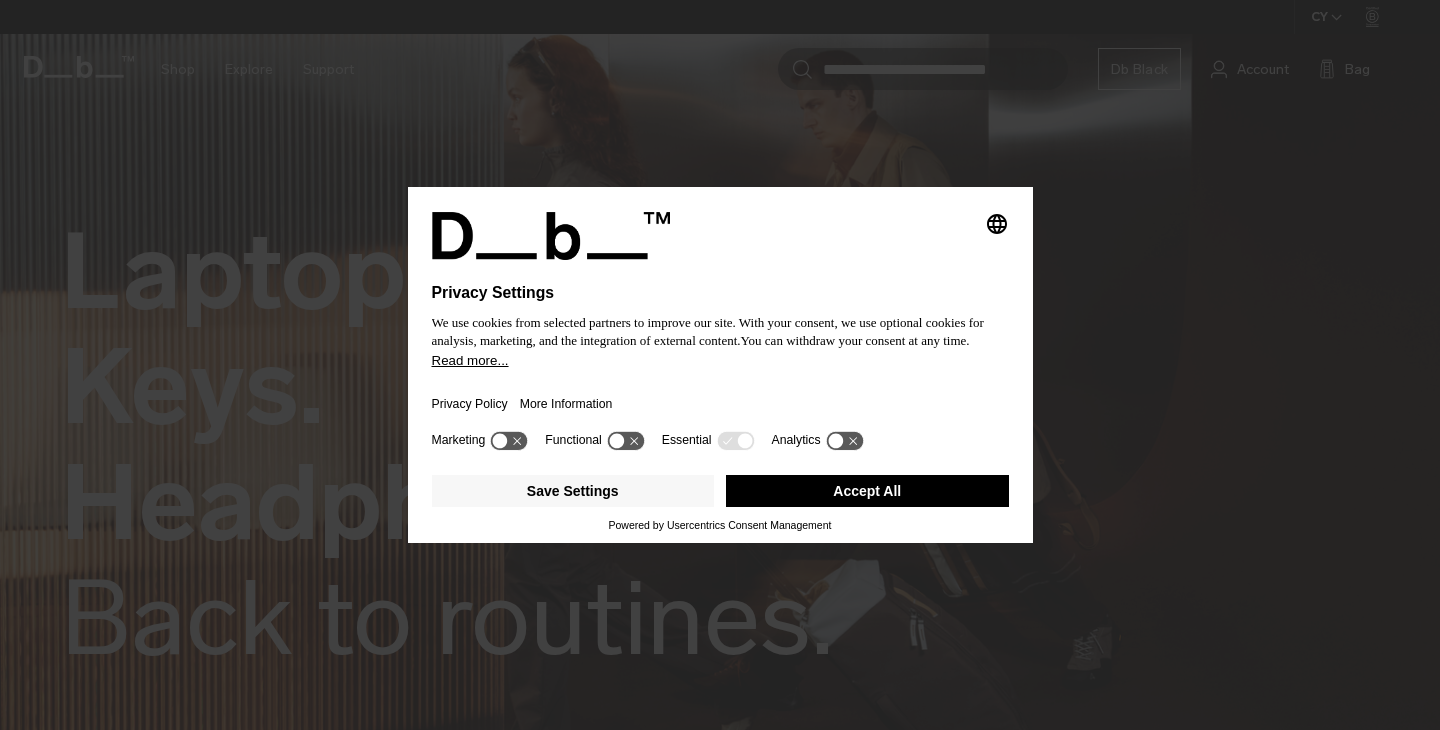 scroll, scrollTop: 0, scrollLeft: 0, axis: both 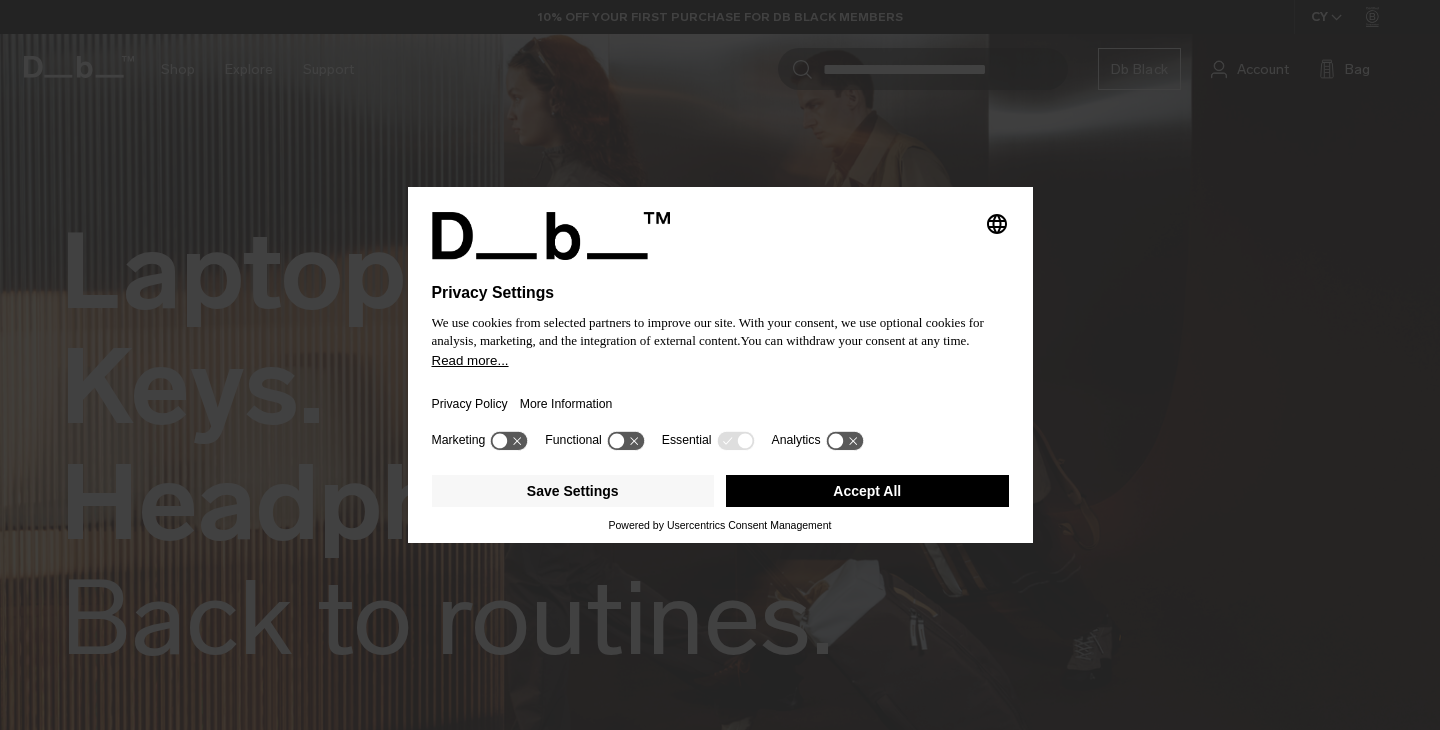 click on "Accept All" at bounding box center [867, 491] 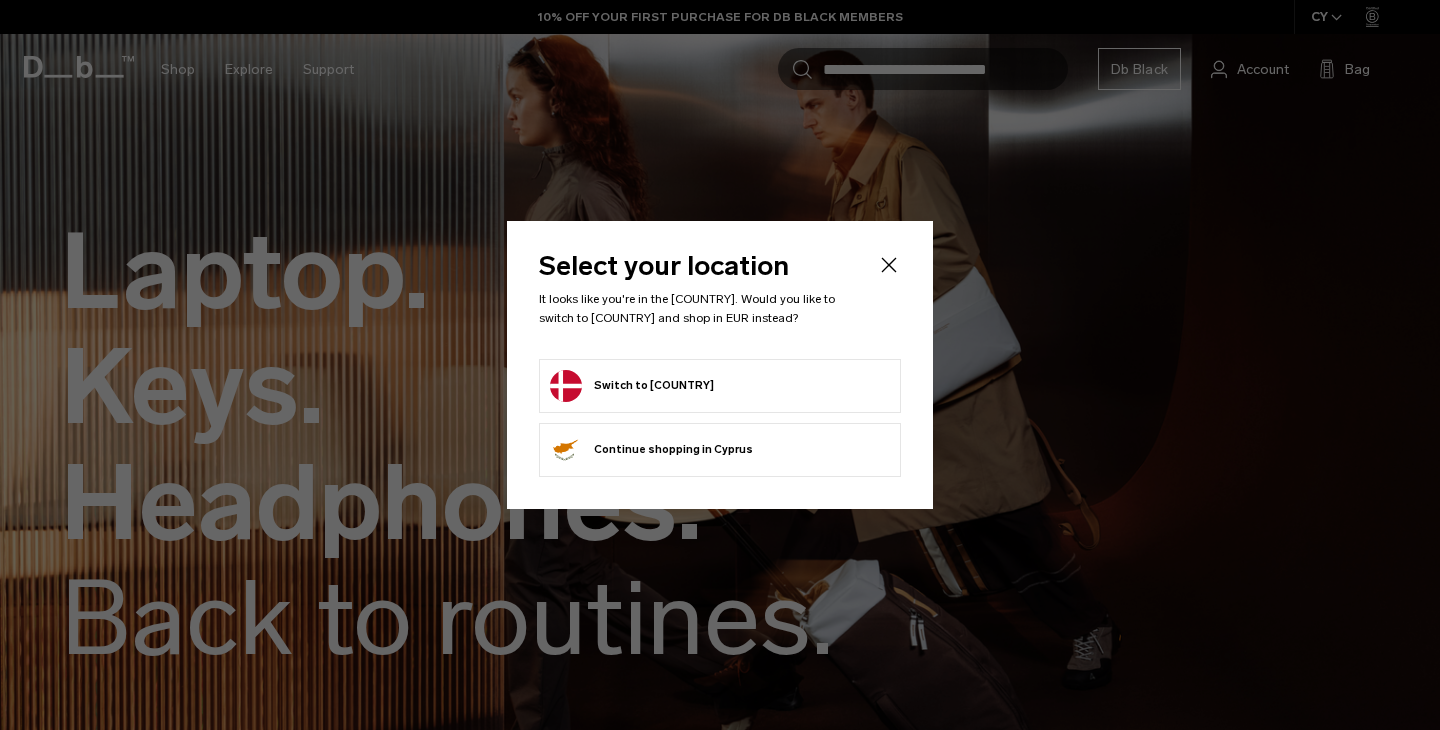 scroll, scrollTop: 0, scrollLeft: 0, axis: both 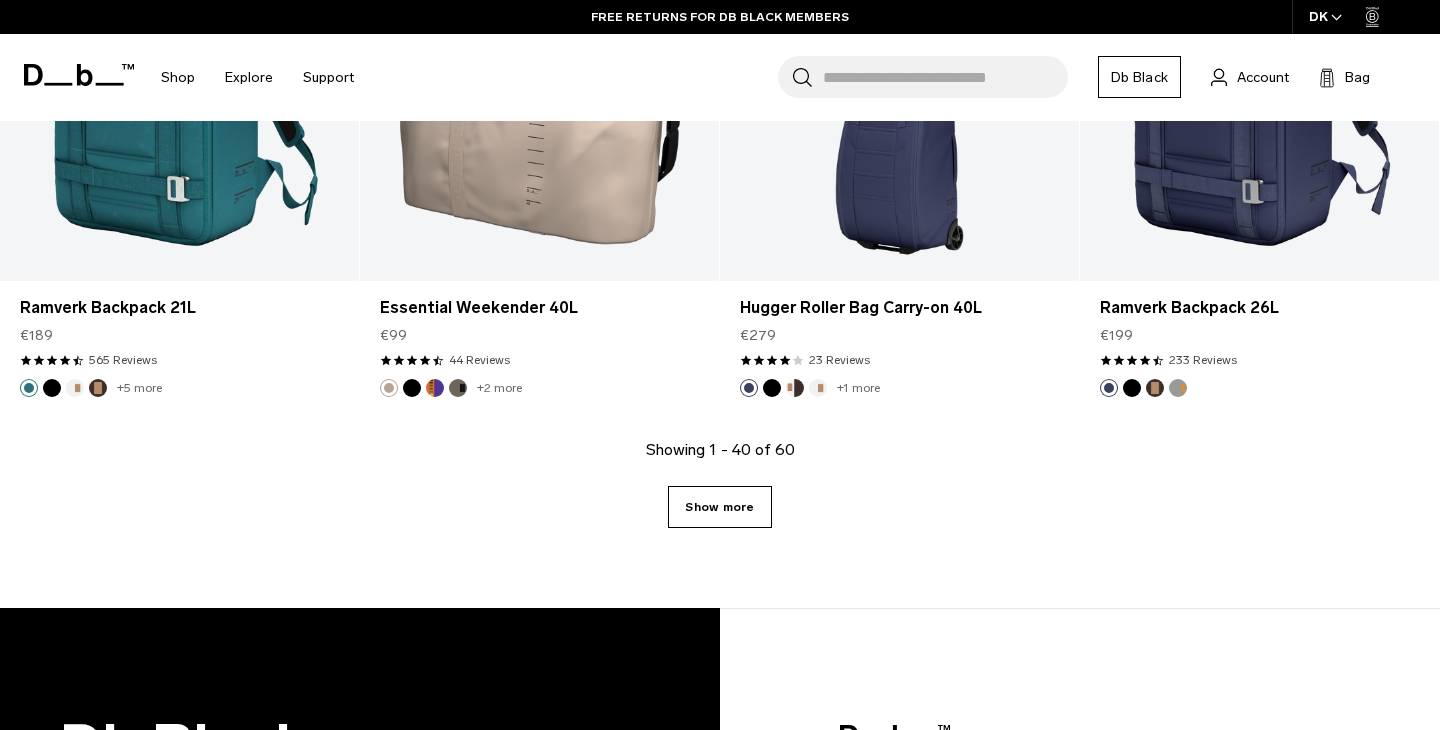 click on "Show more" at bounding box center [719, 507] 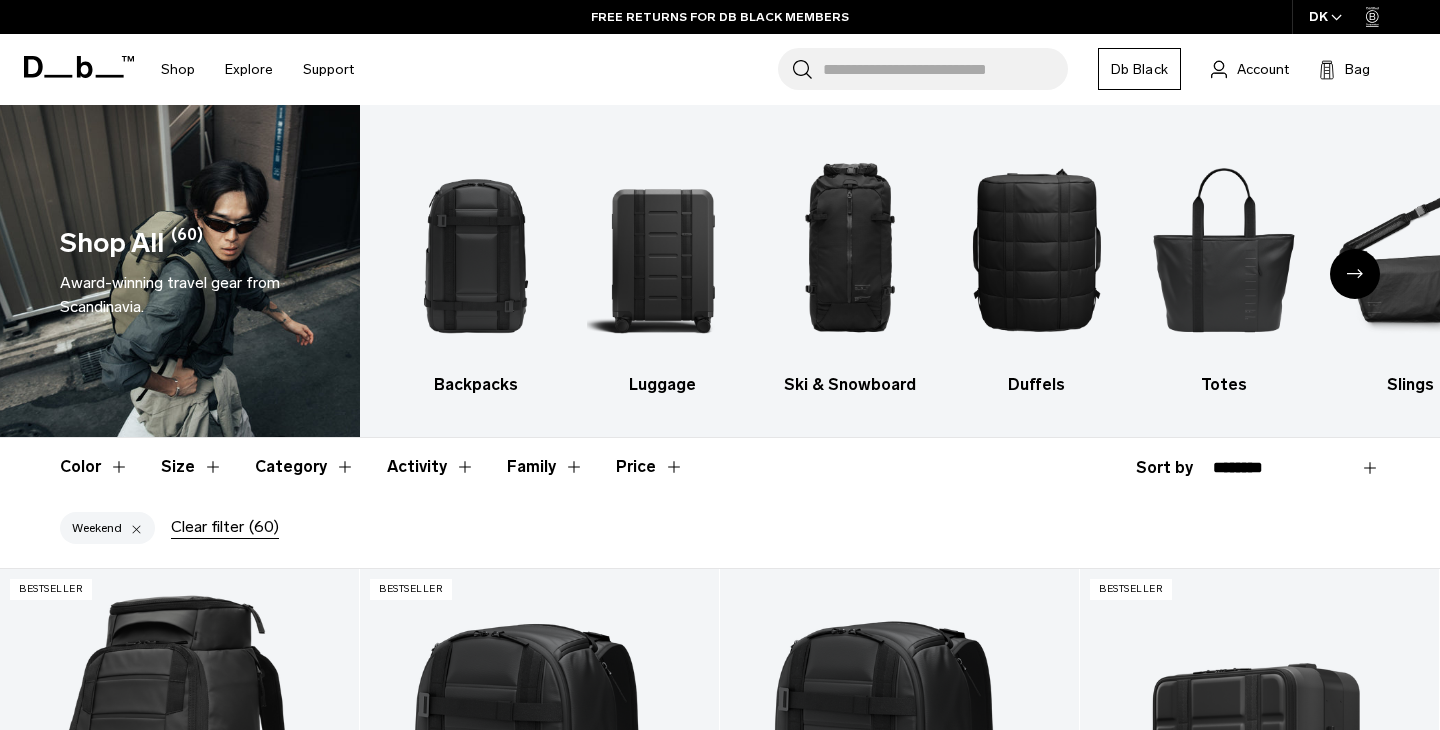scroll, scrollTop: 0, scrollLeft: 0, axis: both 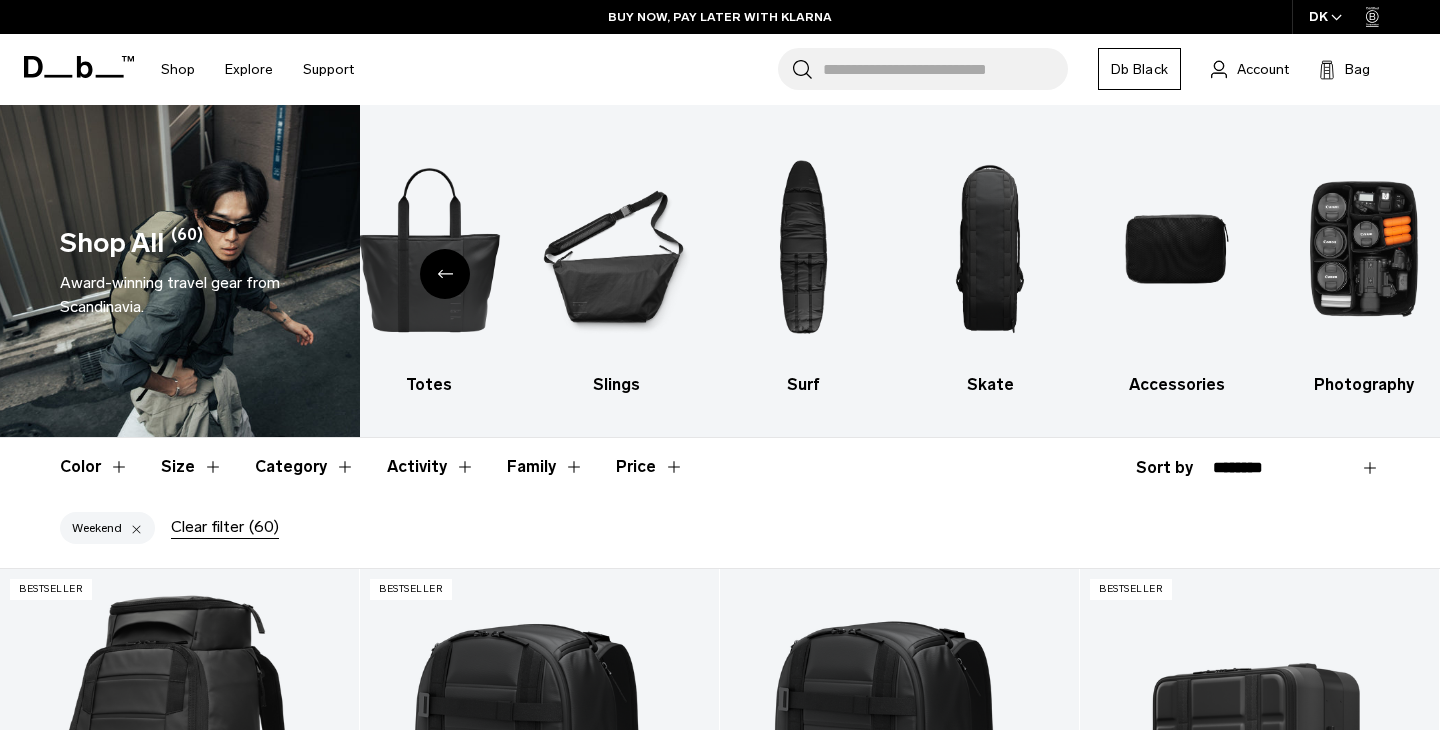 click at bounding box center (445, 274) 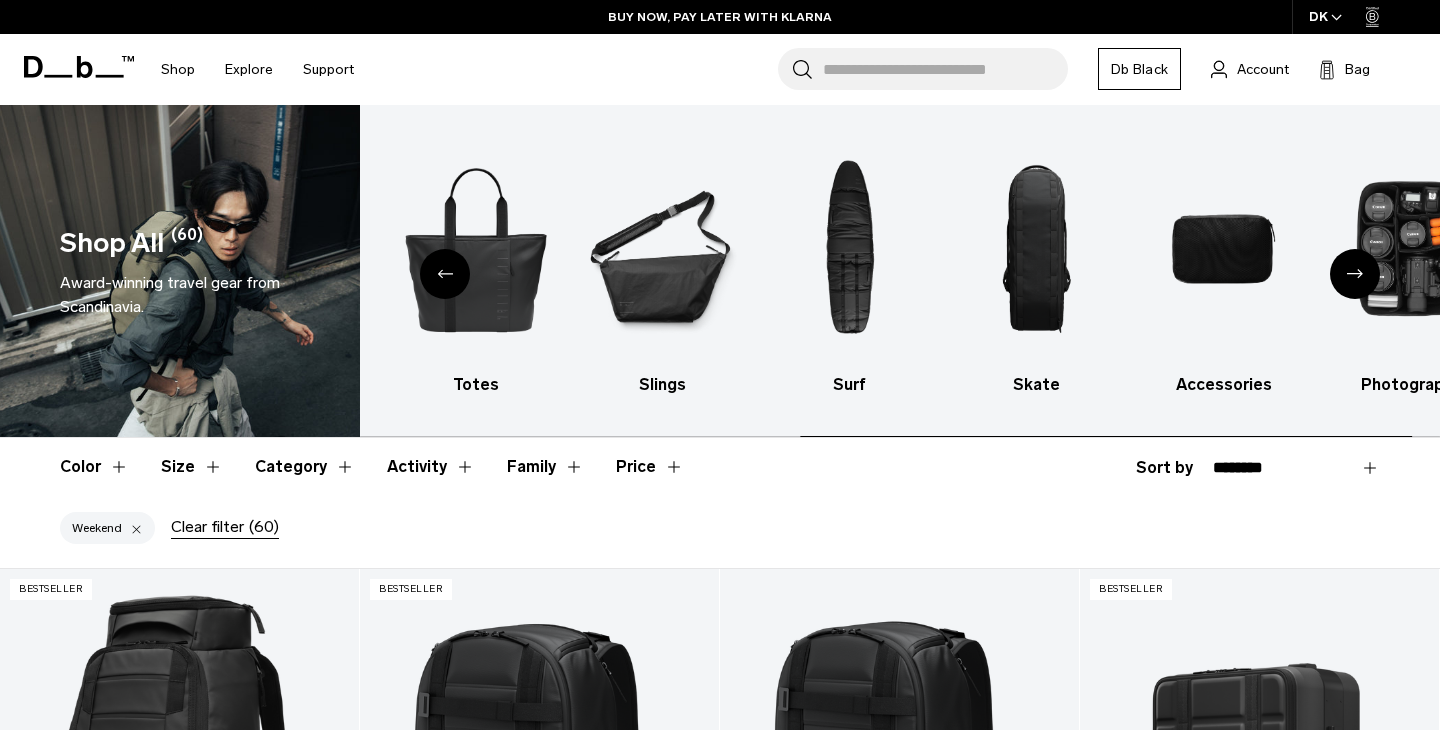 click at bounding box center (445, 274) 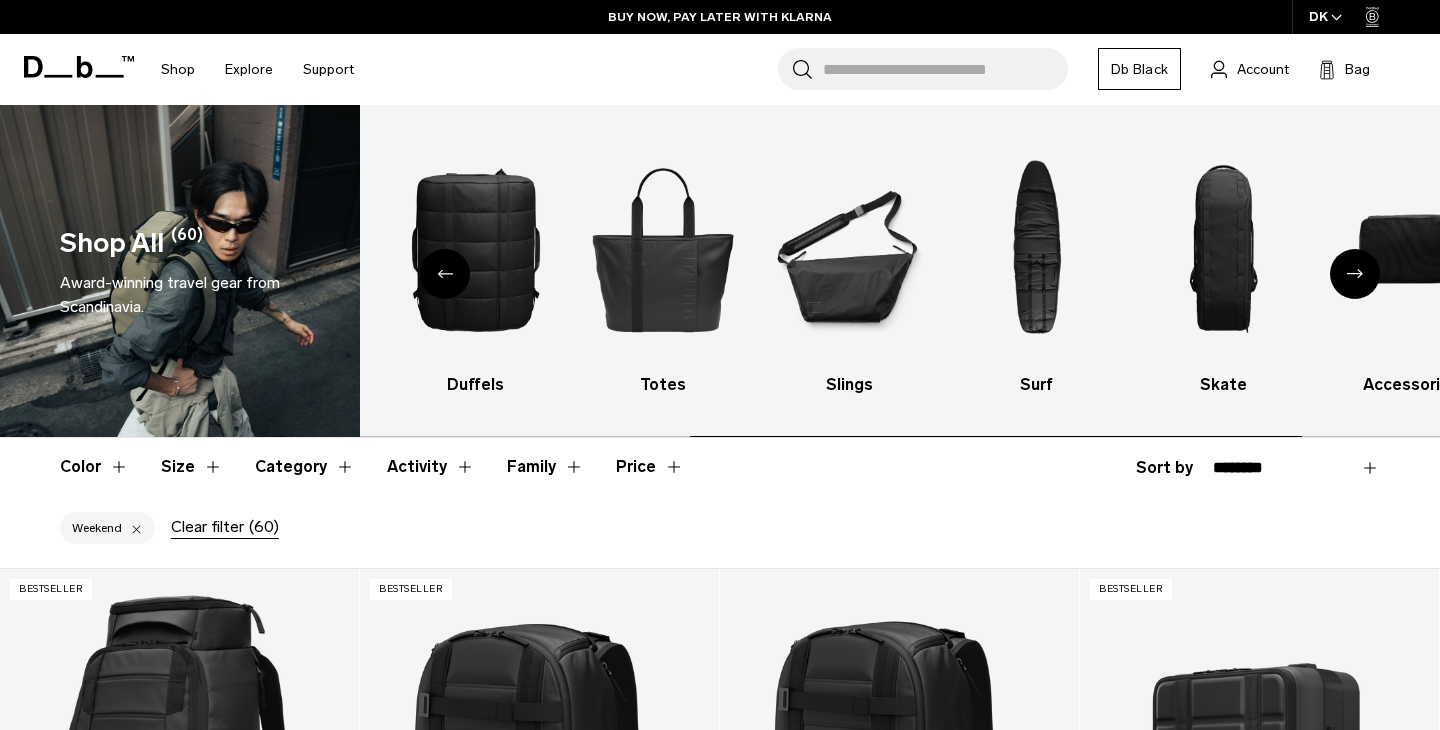 click at bounding box center (445, 274) 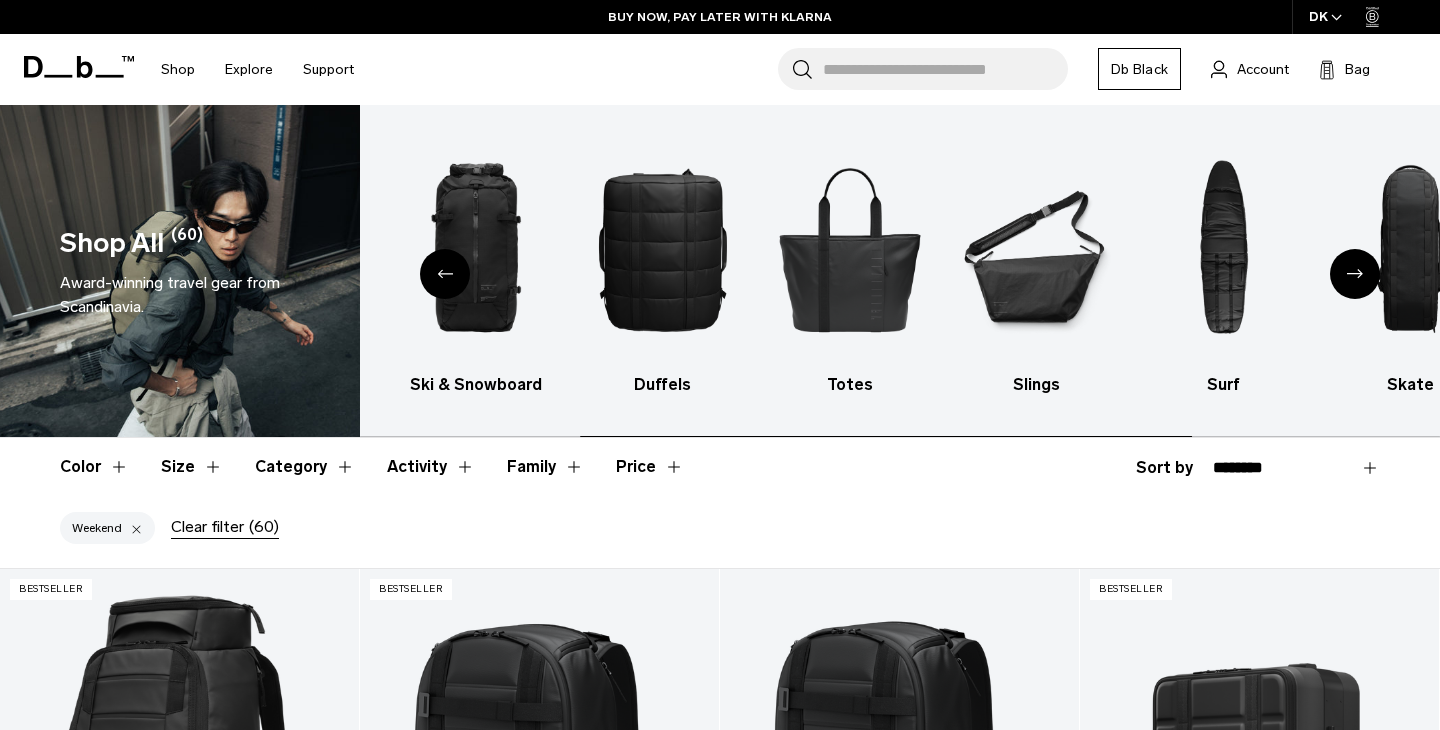 click at bounding box center (445, 274) 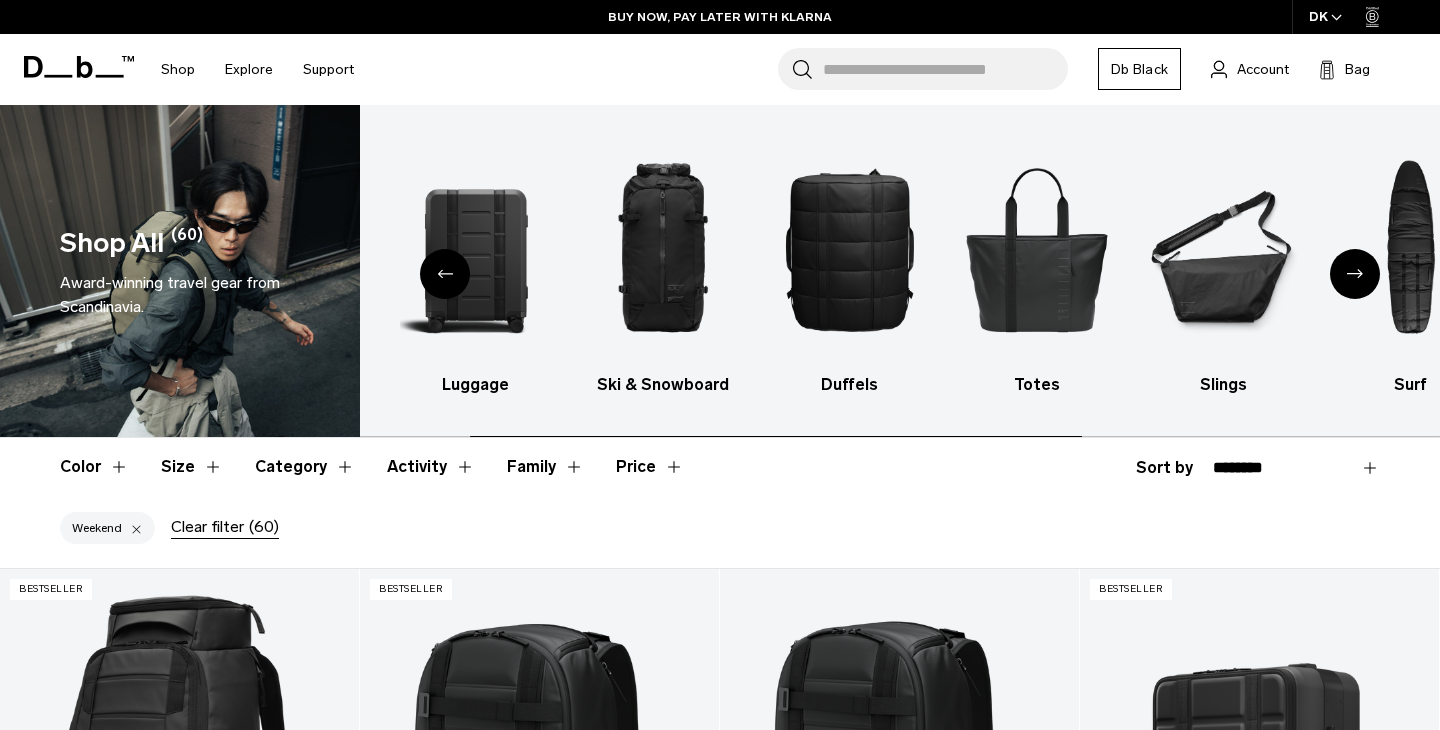 click at bounding box center [445, 274] 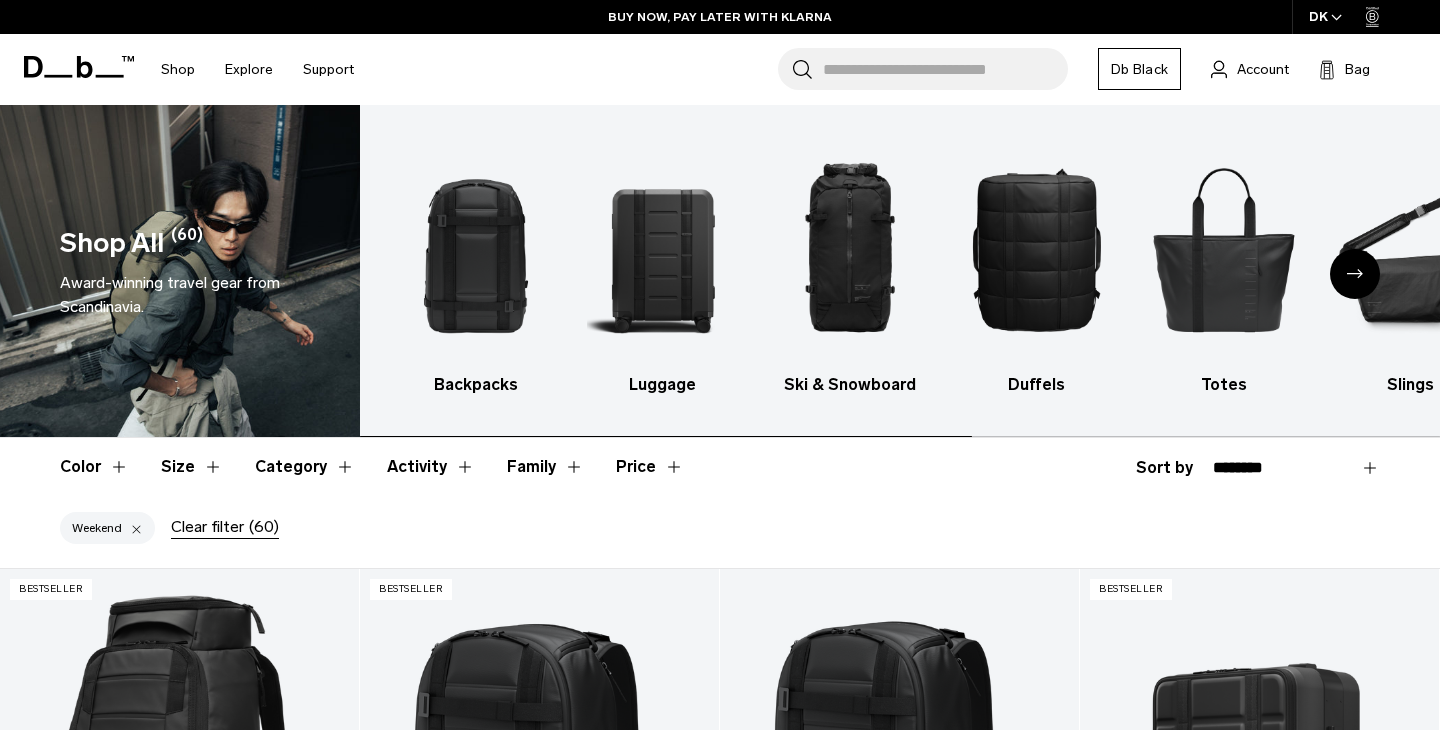 click at bounding box center (476, 249) 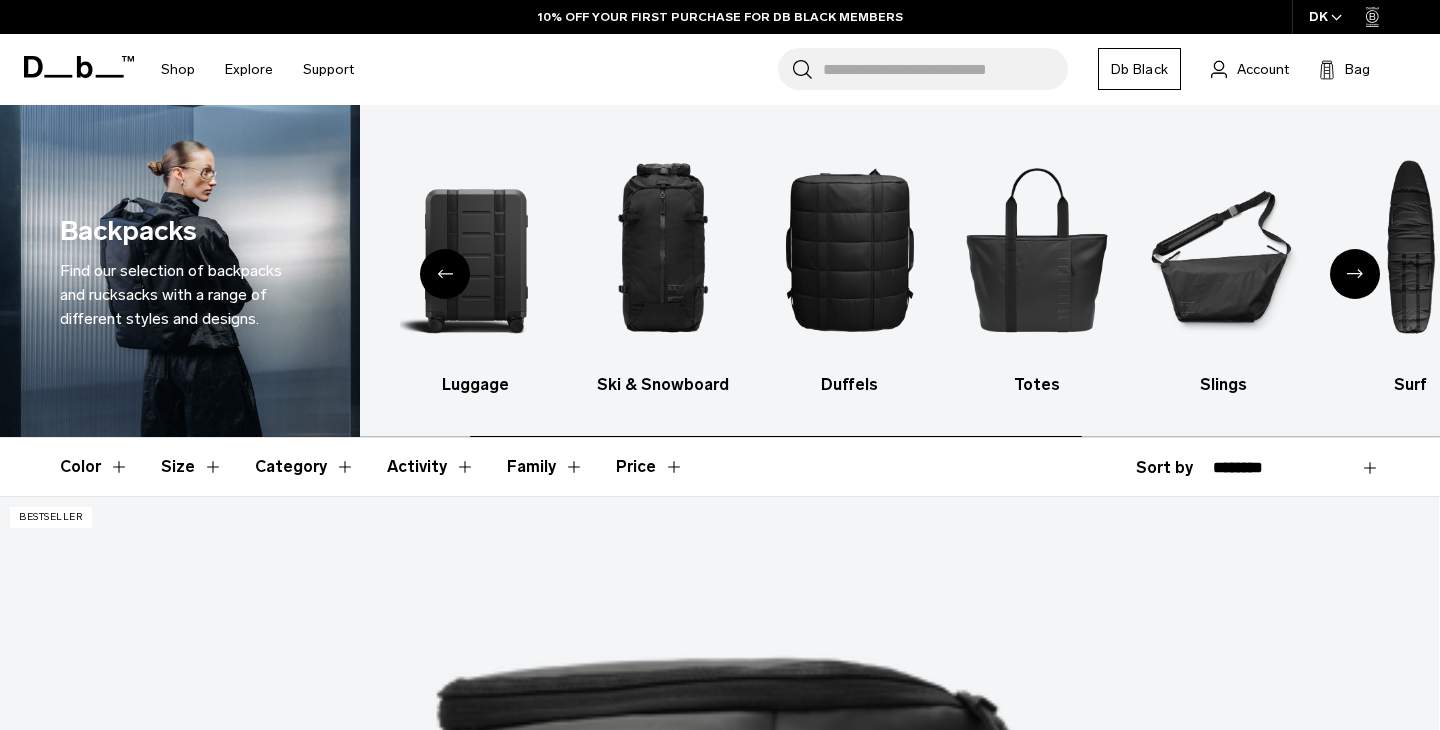 scroll, scrollTop: 0, scrollLeft: 0, axis: both 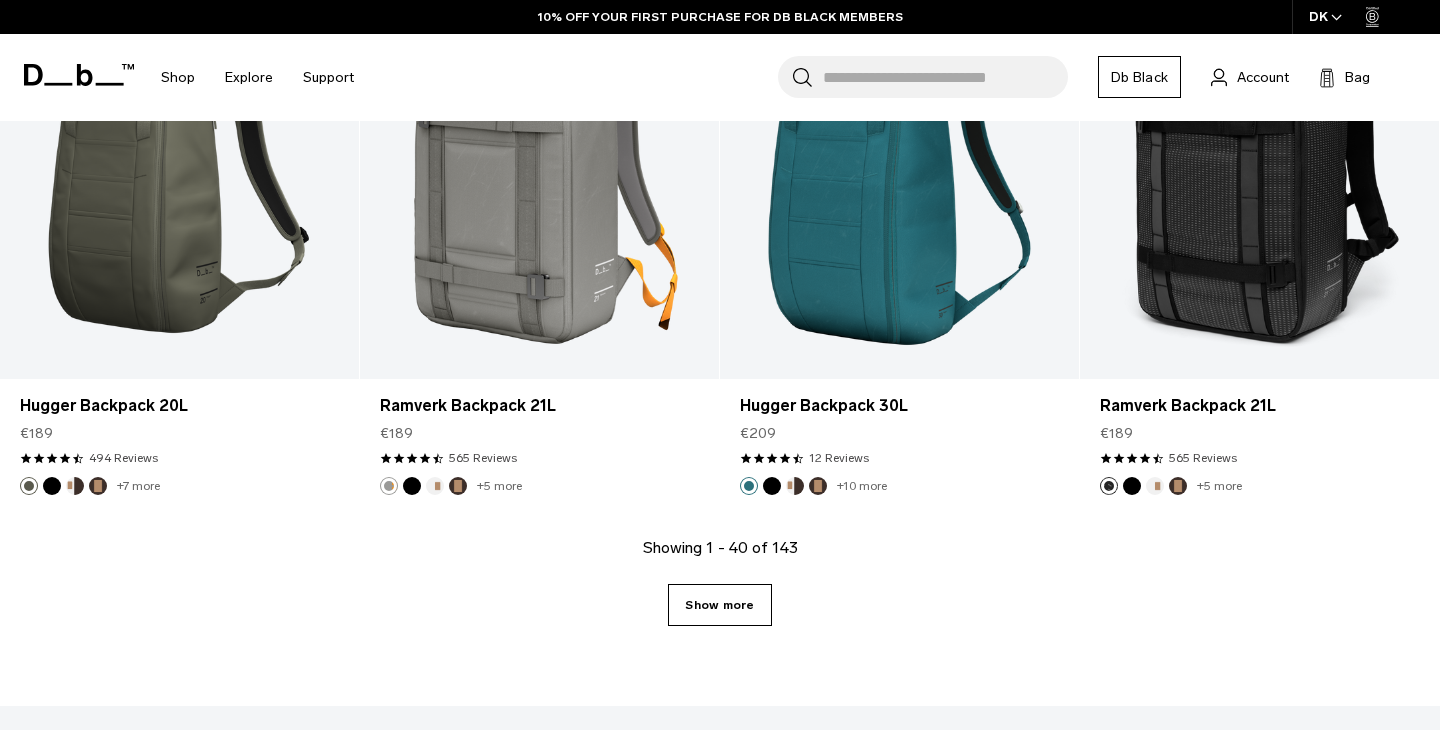 click on "Show more" at bounding box center [719, 605] 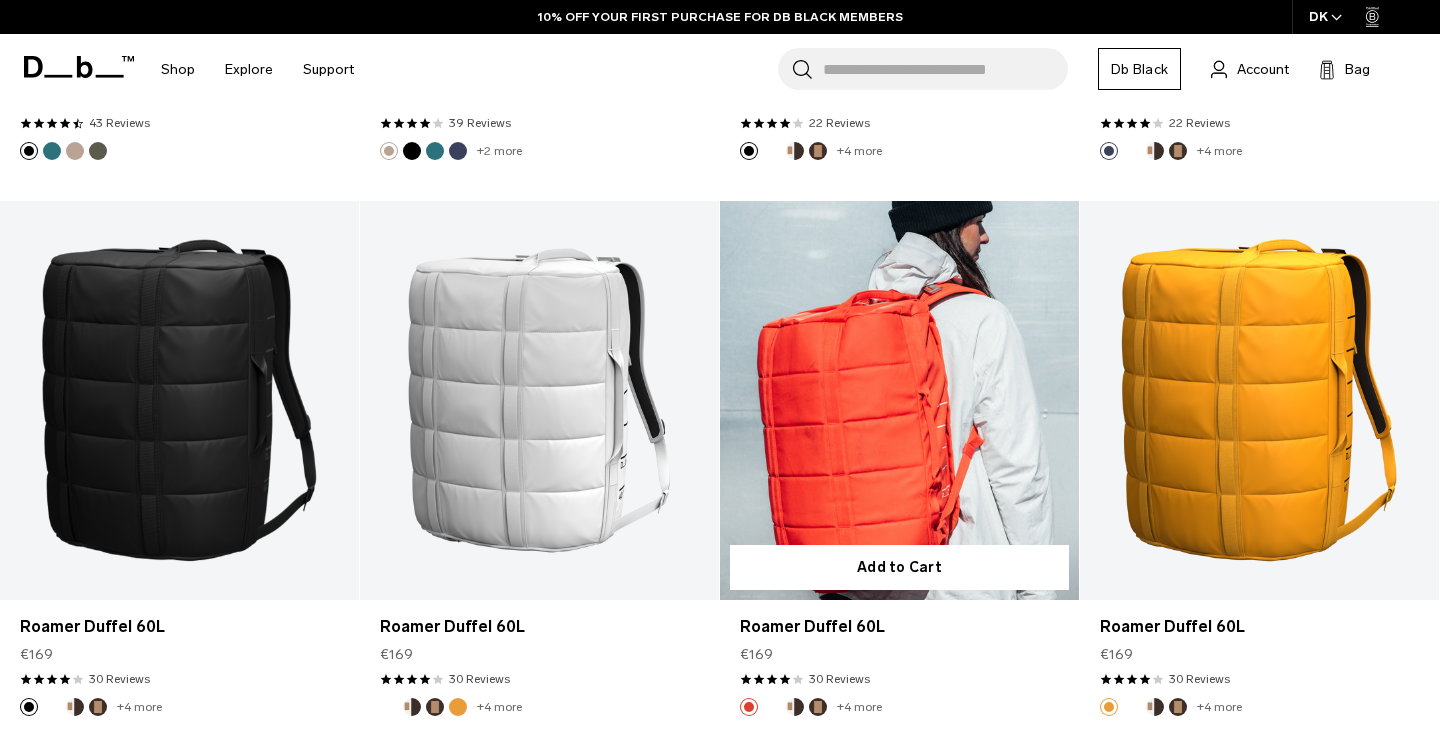 scroll, scrollTop: 9749, scrollLeft: 0, axis: vertical 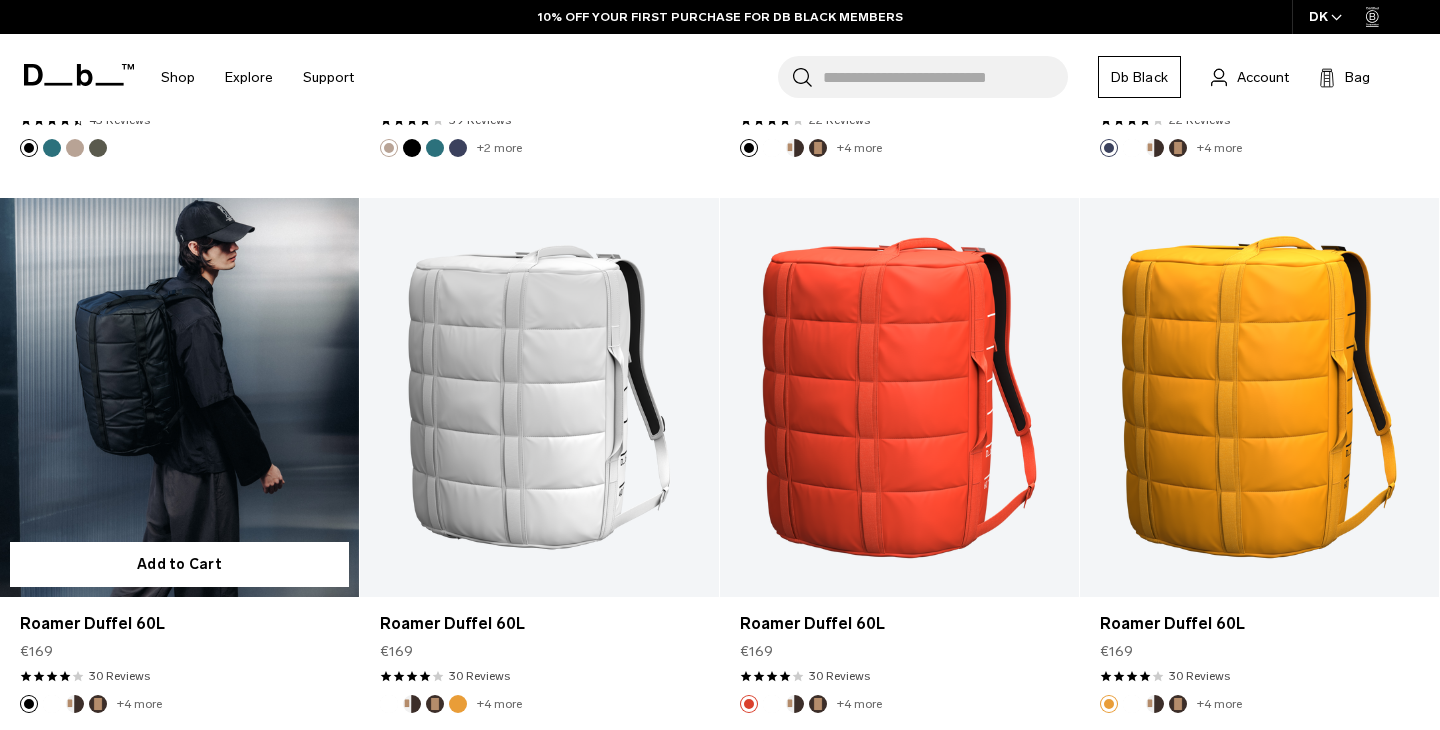 click at bounding box center (179, 397) 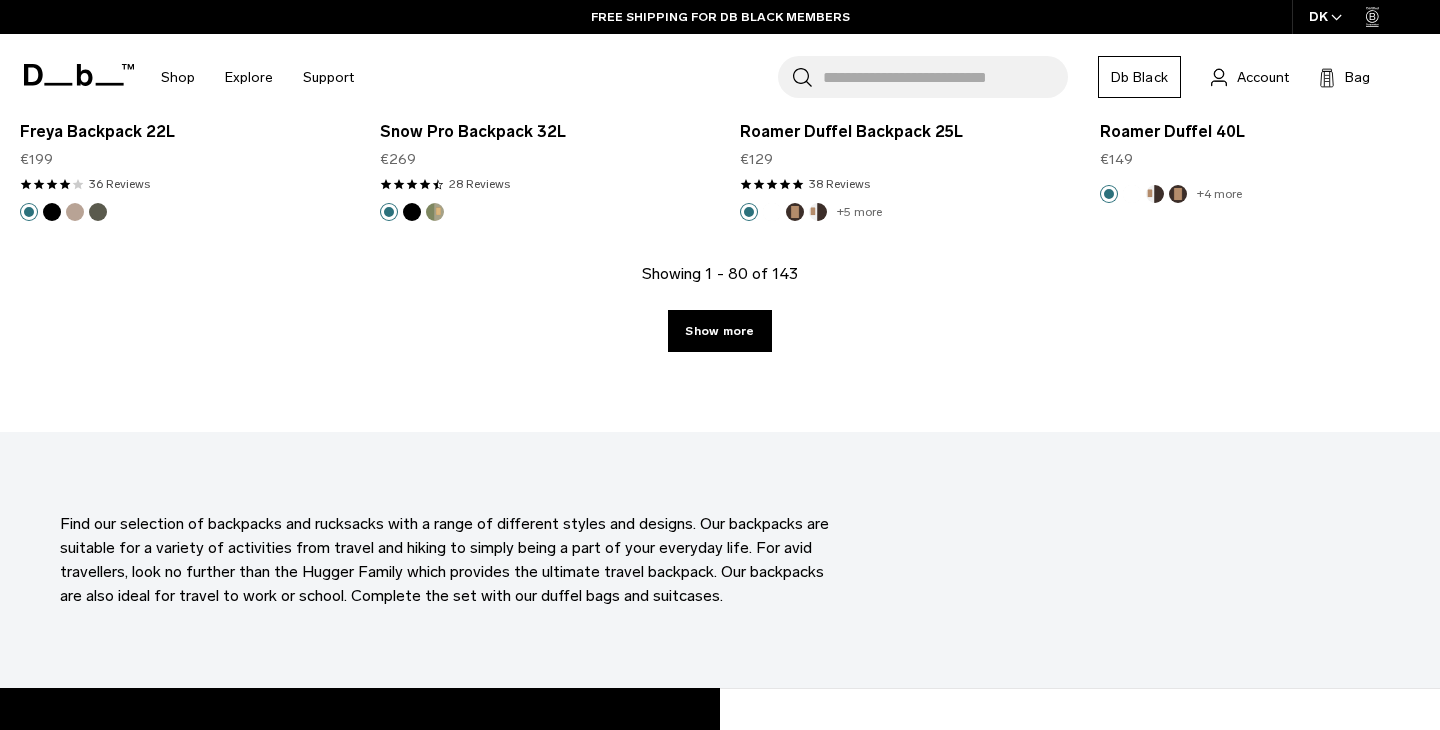 scroll, scrollTop: 11356, scrollLeft: 0, axis: vertical 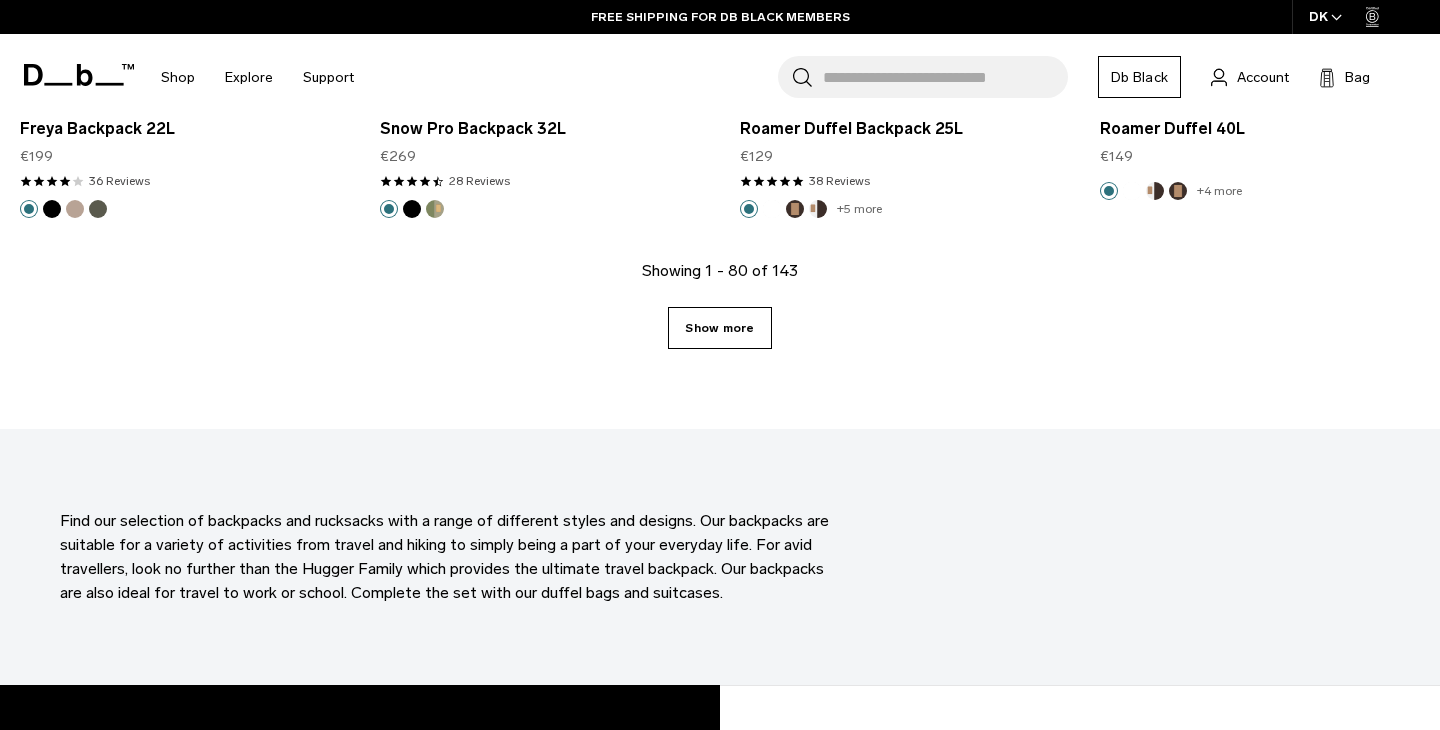 click on "Show more" at bounding box center [719, 328] 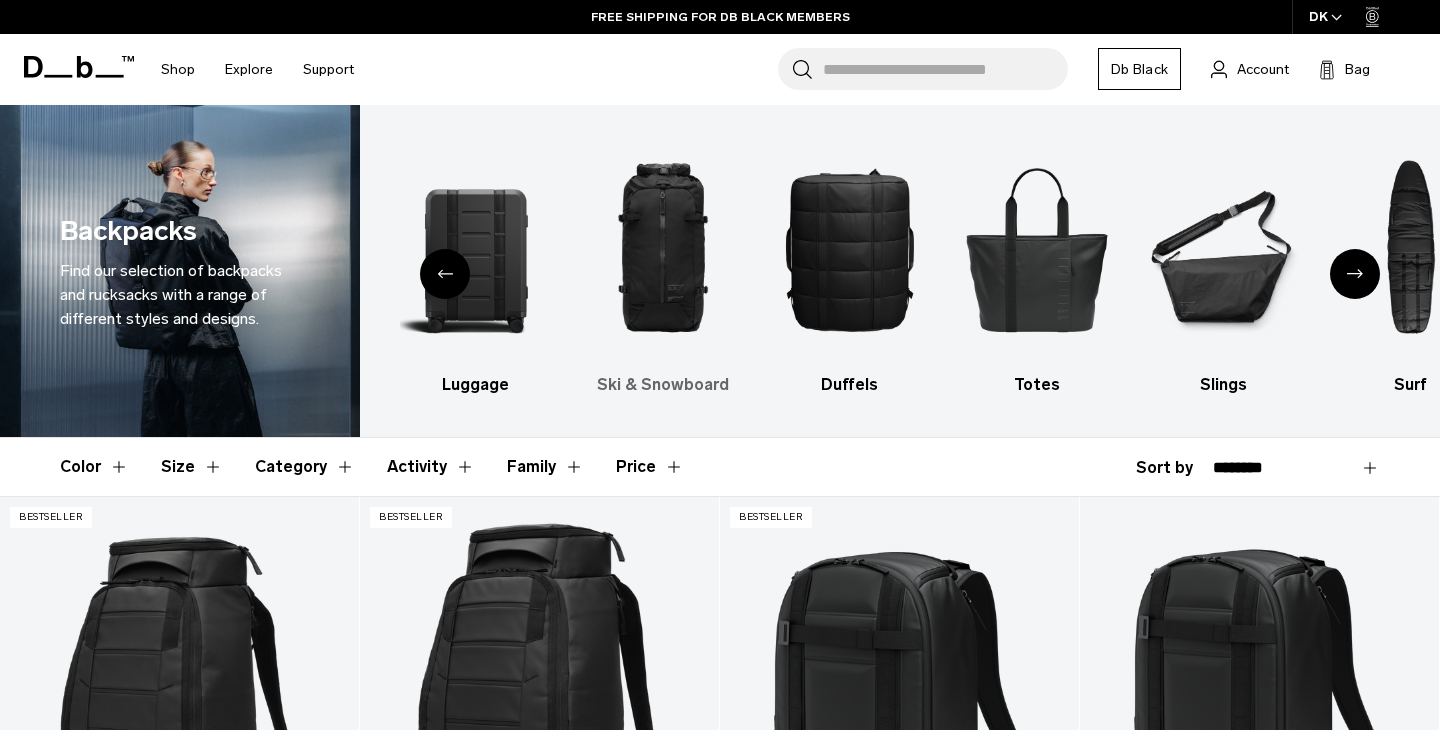 scroll, scrollTop: 0, scrollLeft: 0, axis: both 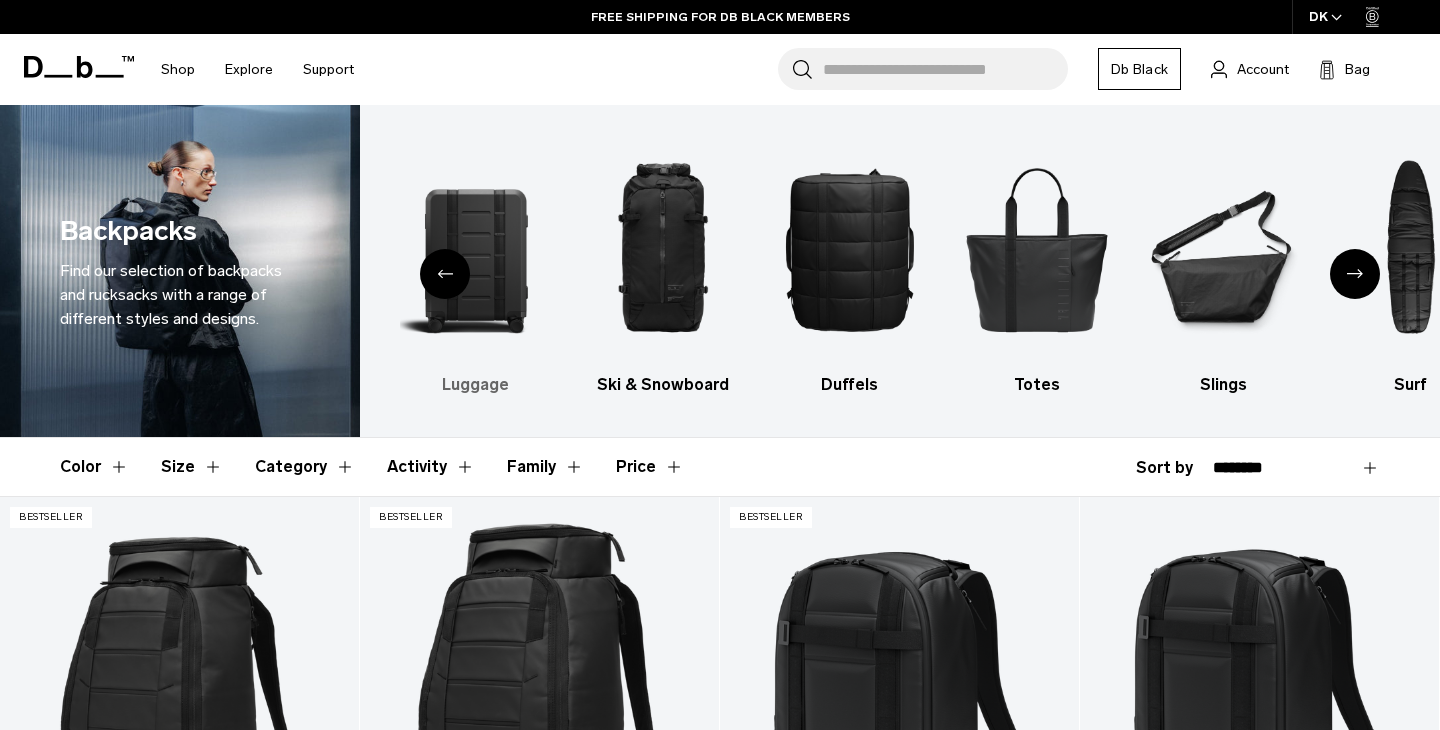 click at bounding box center [476, 249] 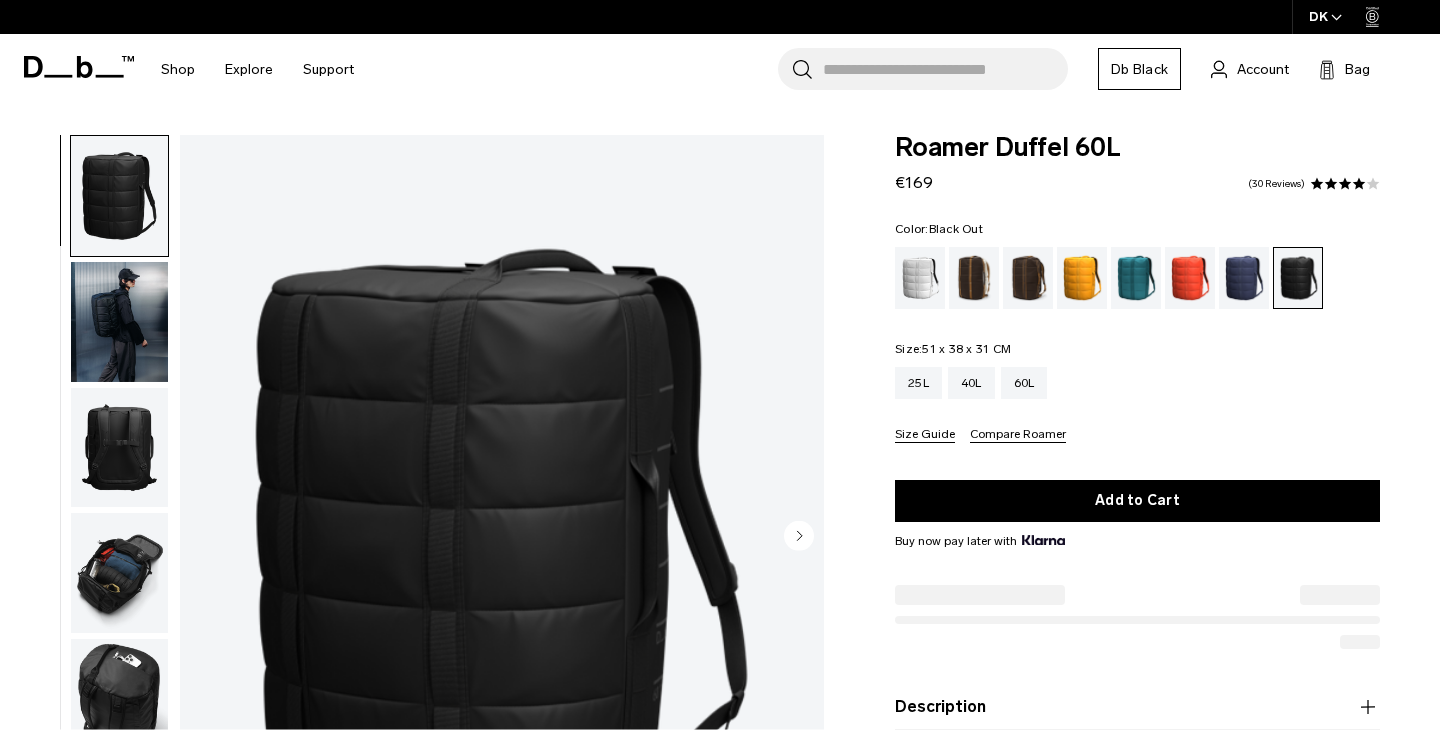 scroll, scrollTop: 0, scrollLeft: 0, axis: both 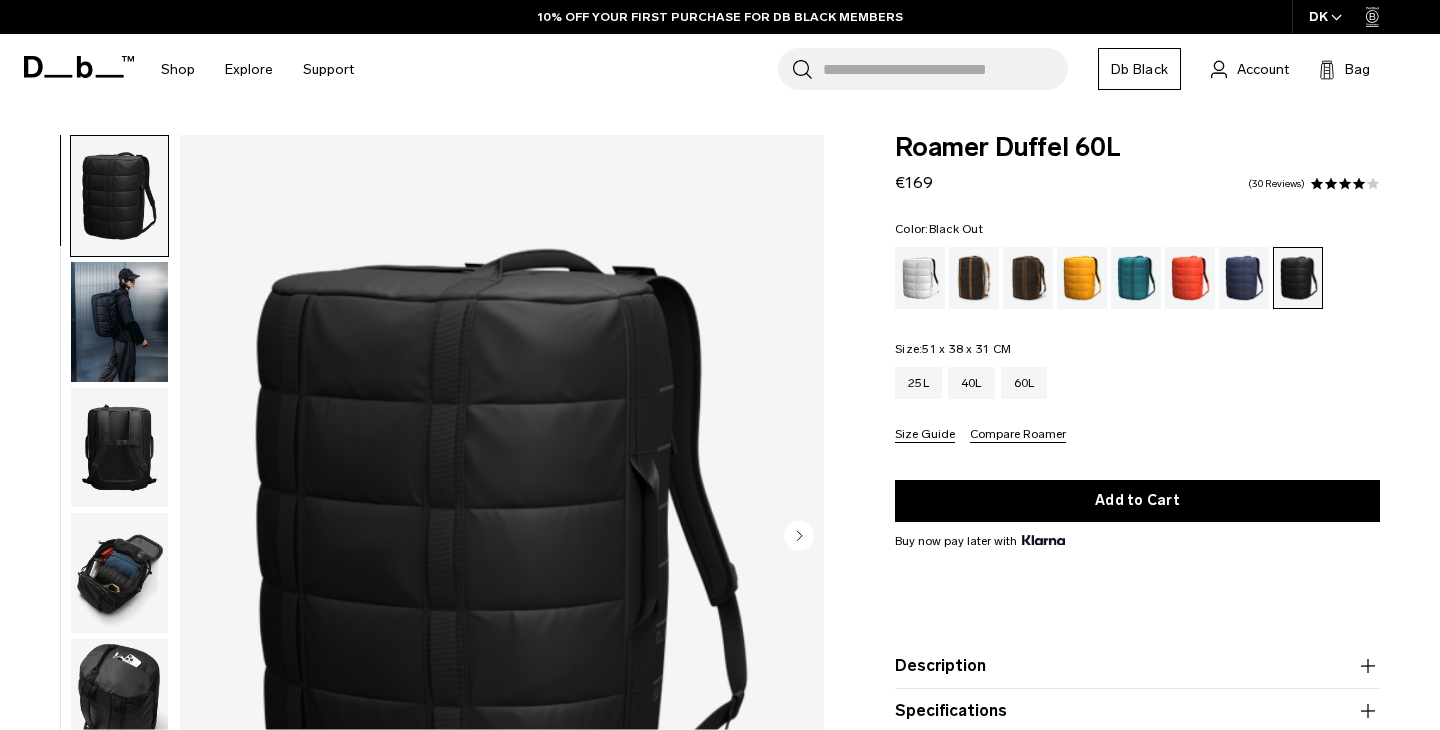 click at bounding box center [119, 322] 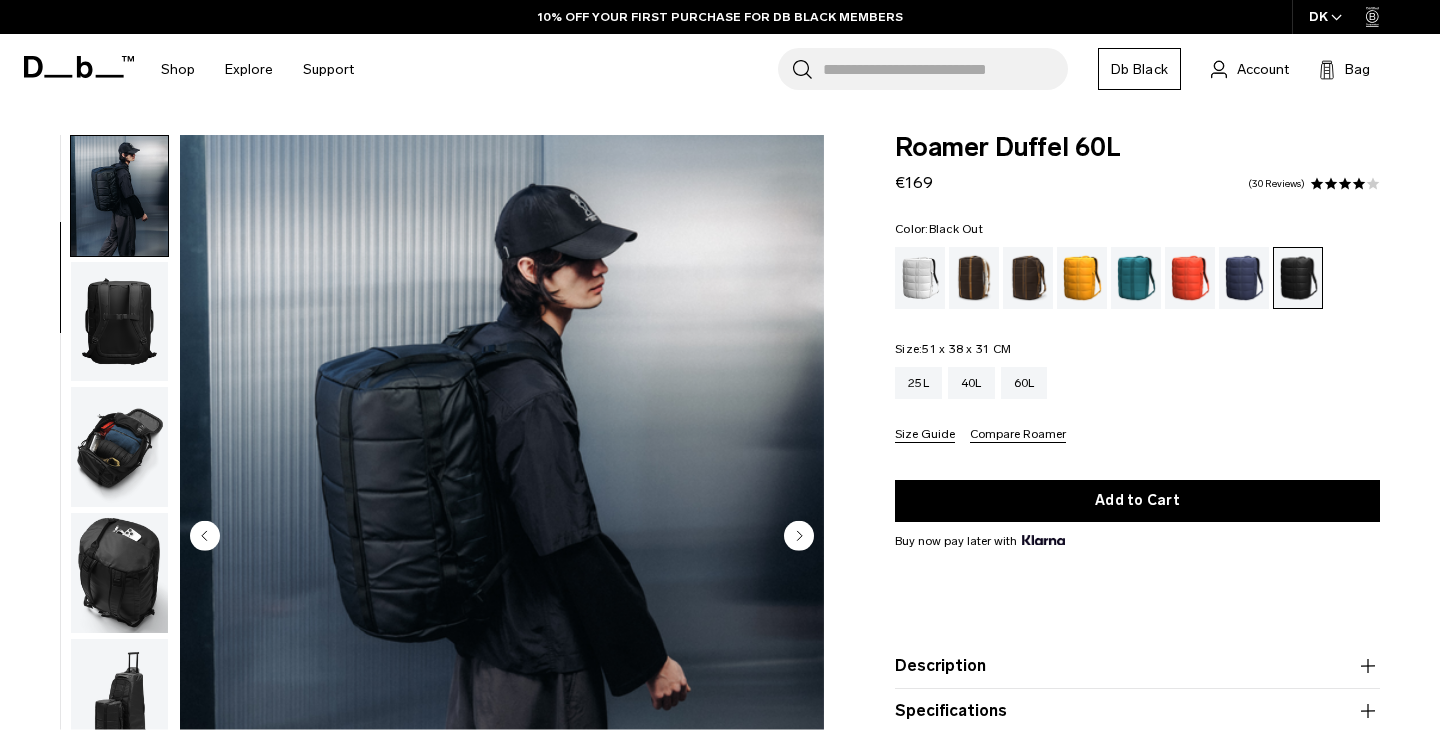 scroll, scrollTop: 127, scrollLeft: 0, axis: vertical 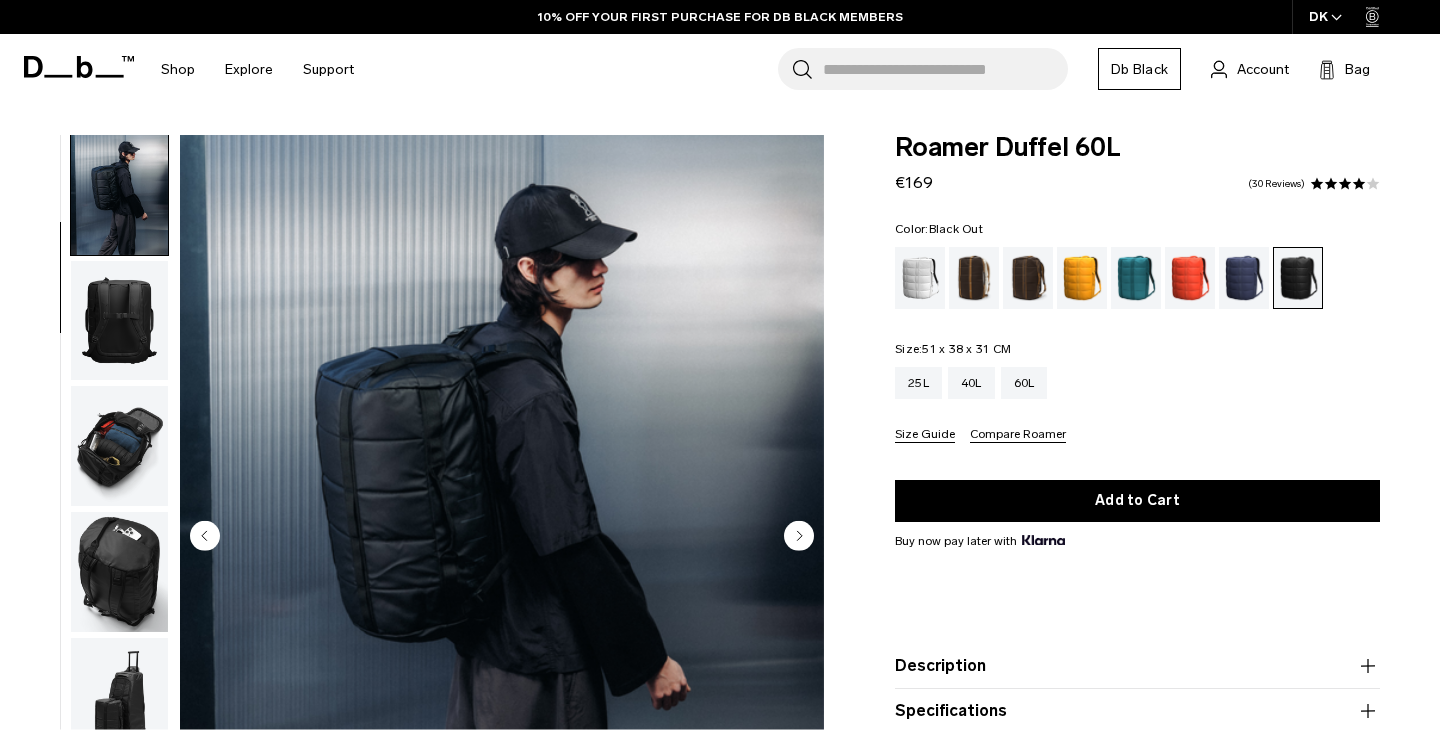 click at bounding box center (119, 321) 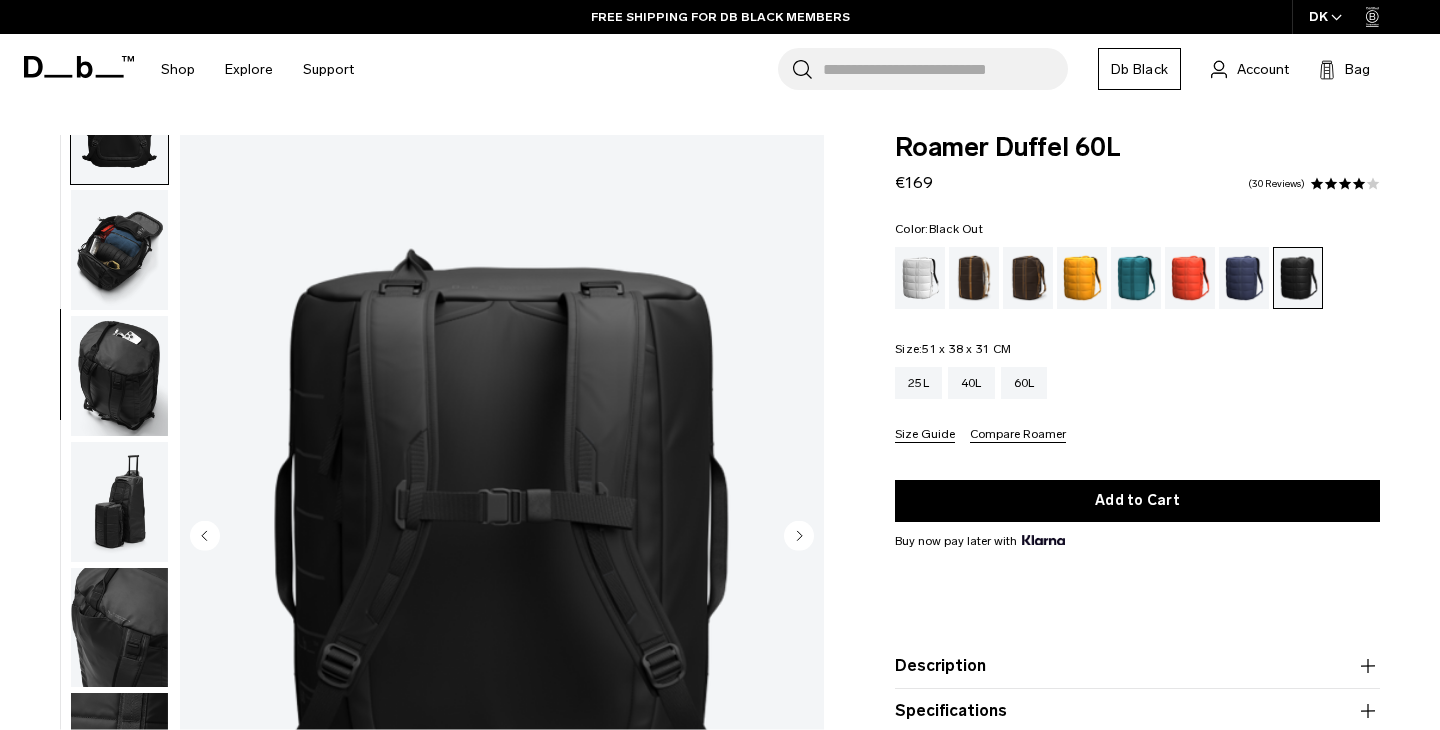scroll, scrollTop: 336, scrollLeft: 0, axis: vertical 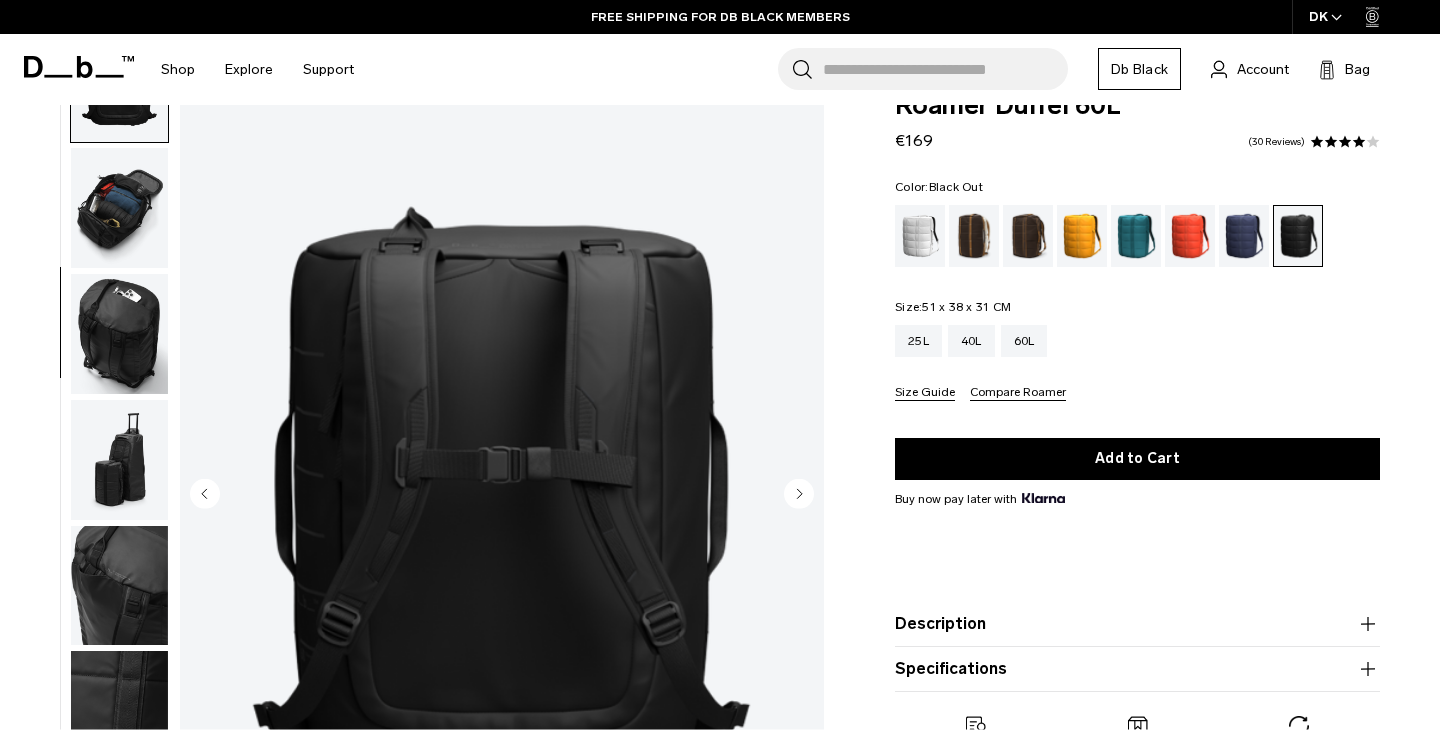 click at bounding box center [119, 334] 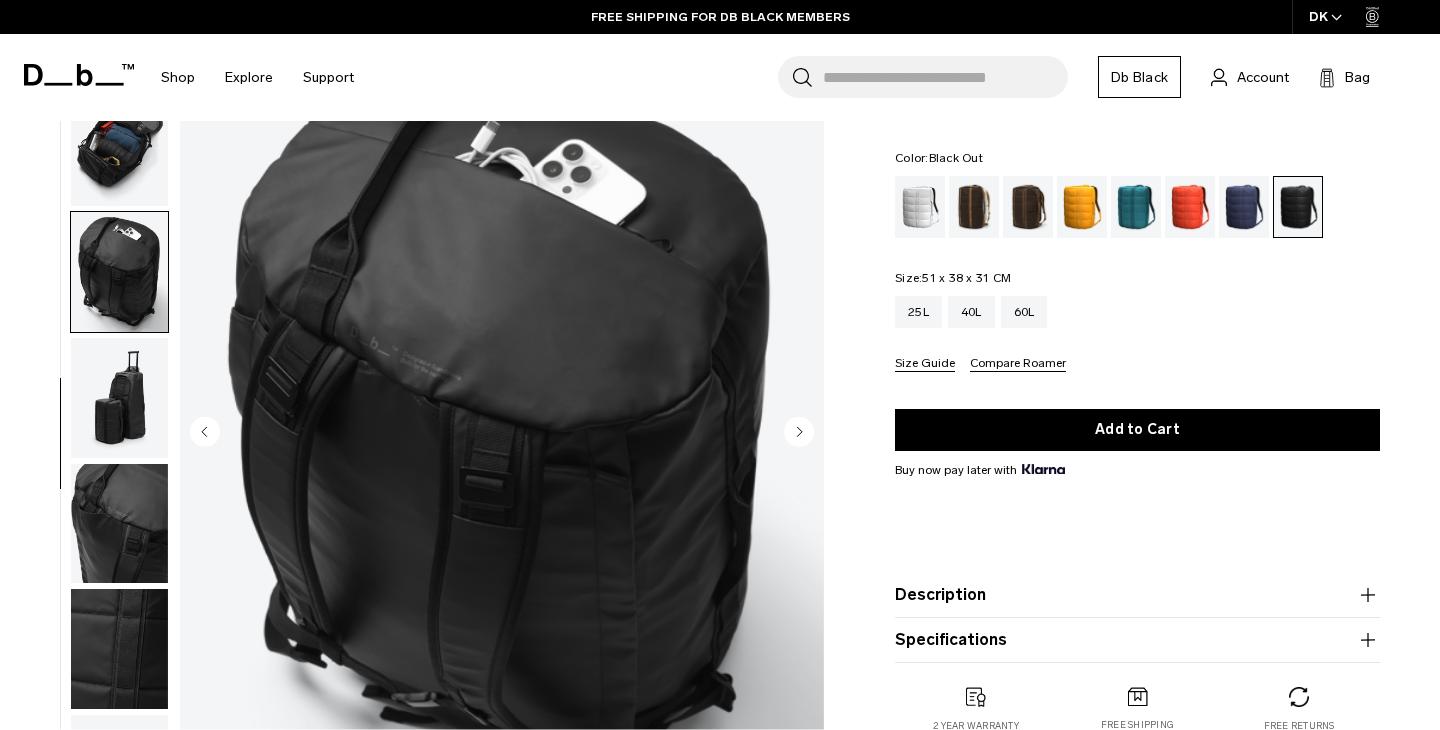 scroll, scrollTop: 111, scrollLeft: 0, axis: vertical 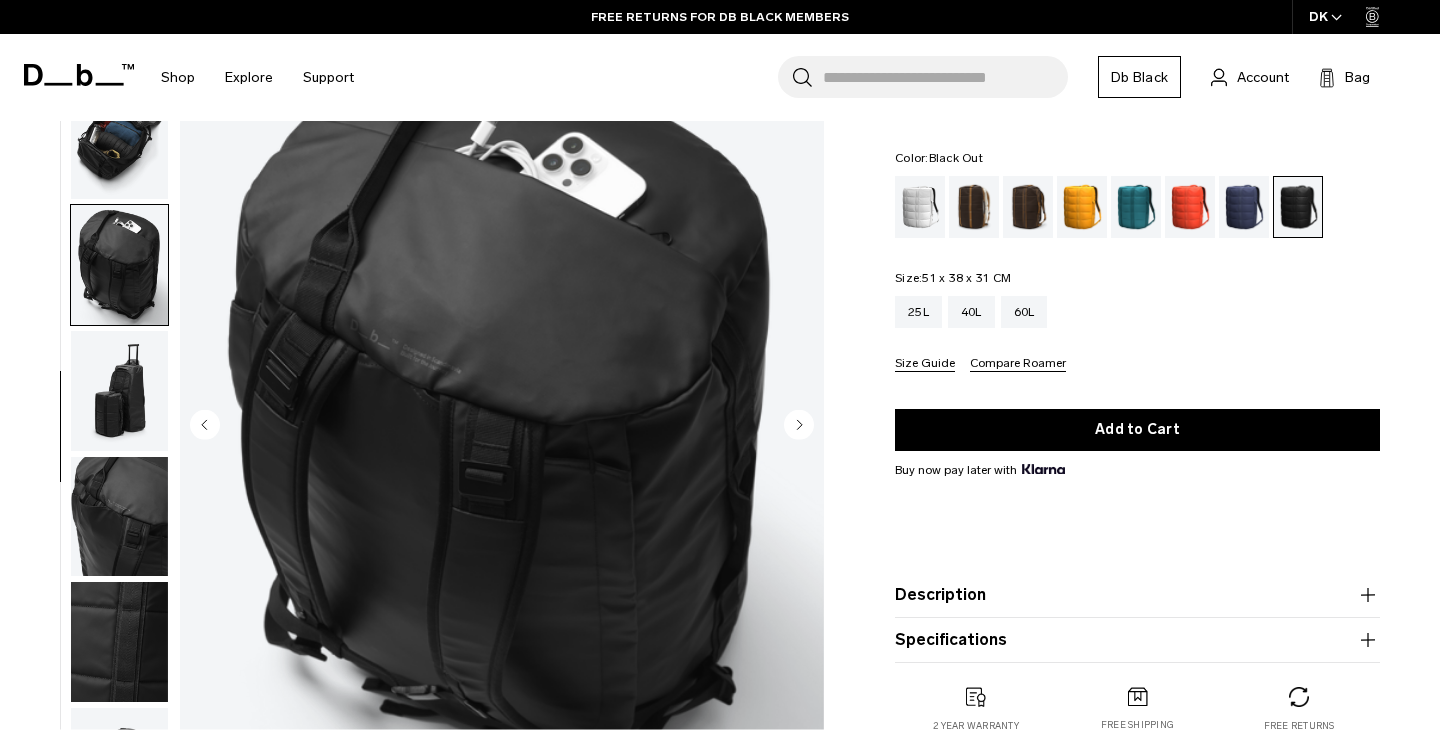 click at bounding box center (119, 391) 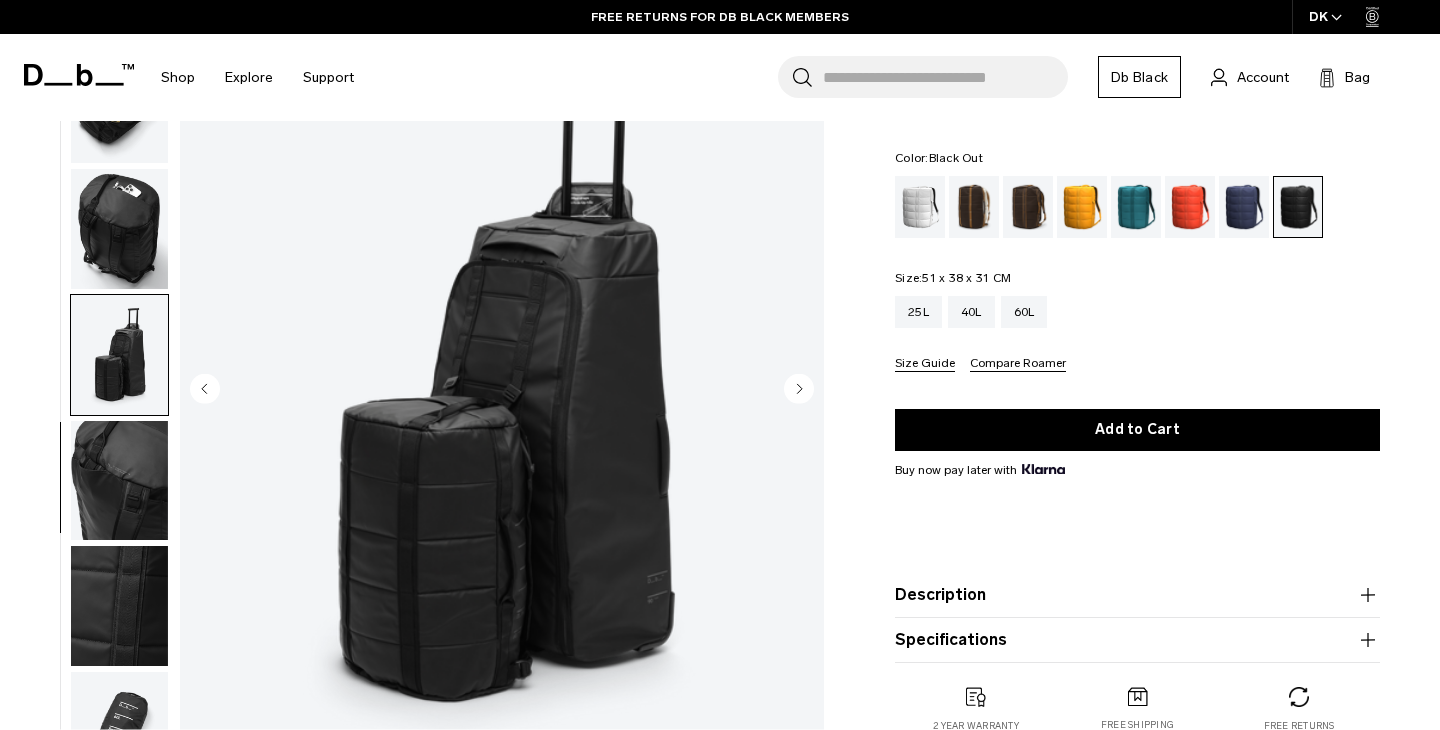 scroll, scrollTop: 148, scrollLeft: 0, axis: vertical 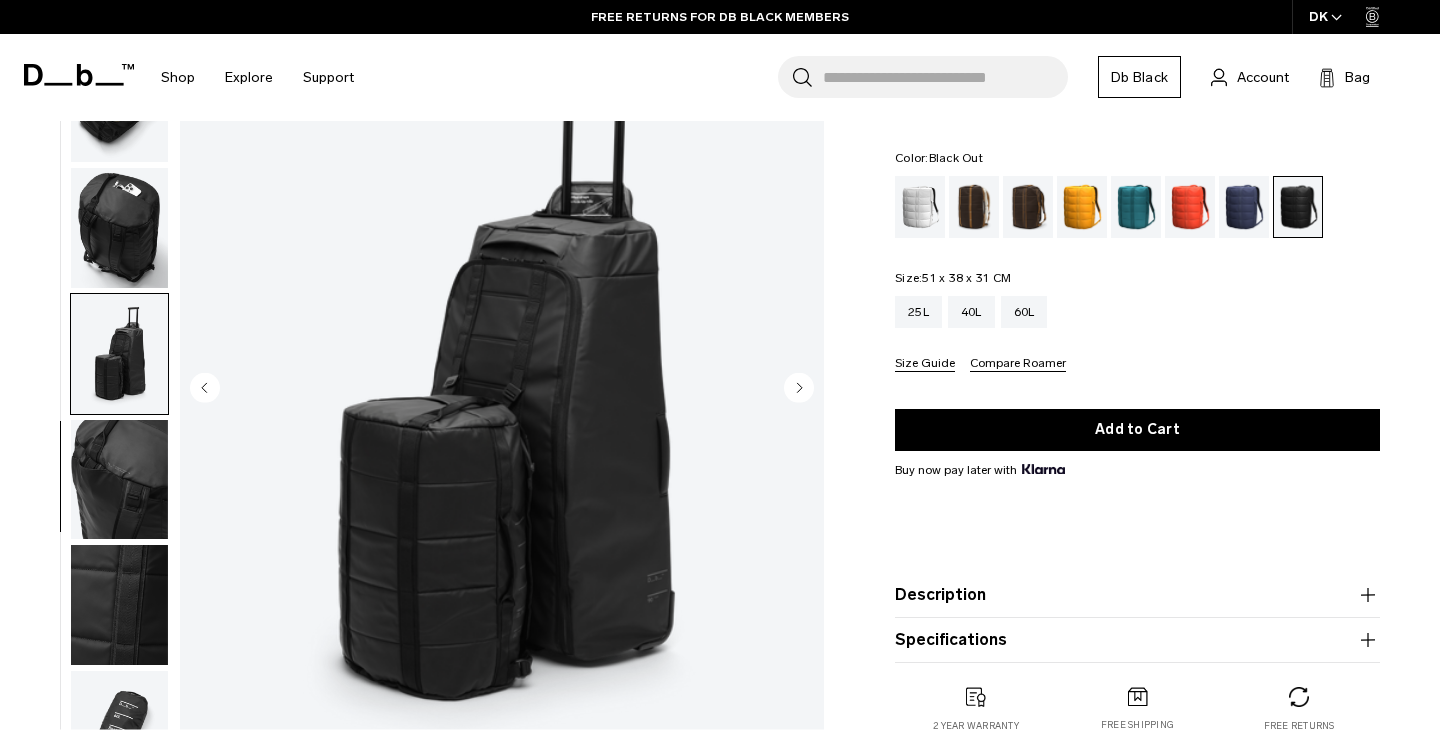 click at bounding box center [119, 480] 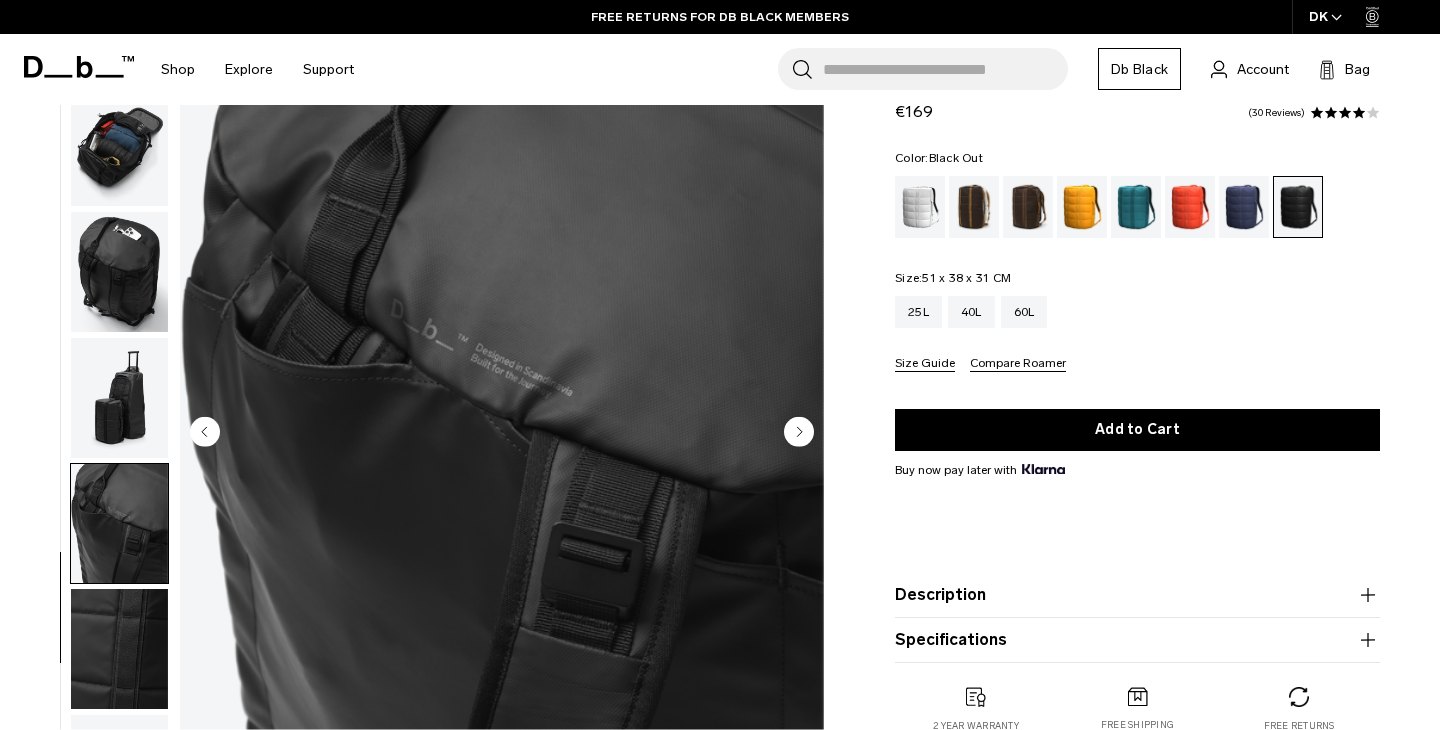 scroll, scrollTop: 30, scrollLeft: 0, axis: vertical 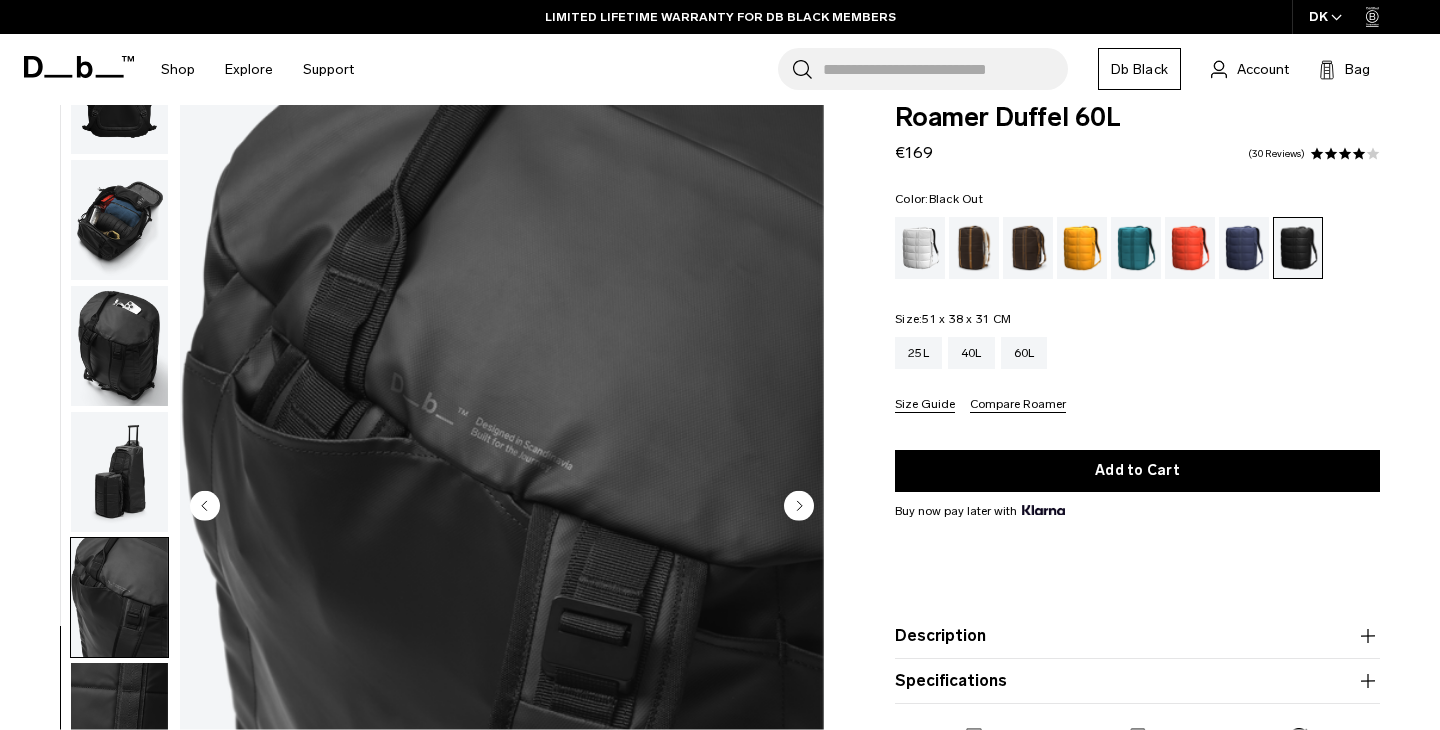 click at bounding box center [119, 472] 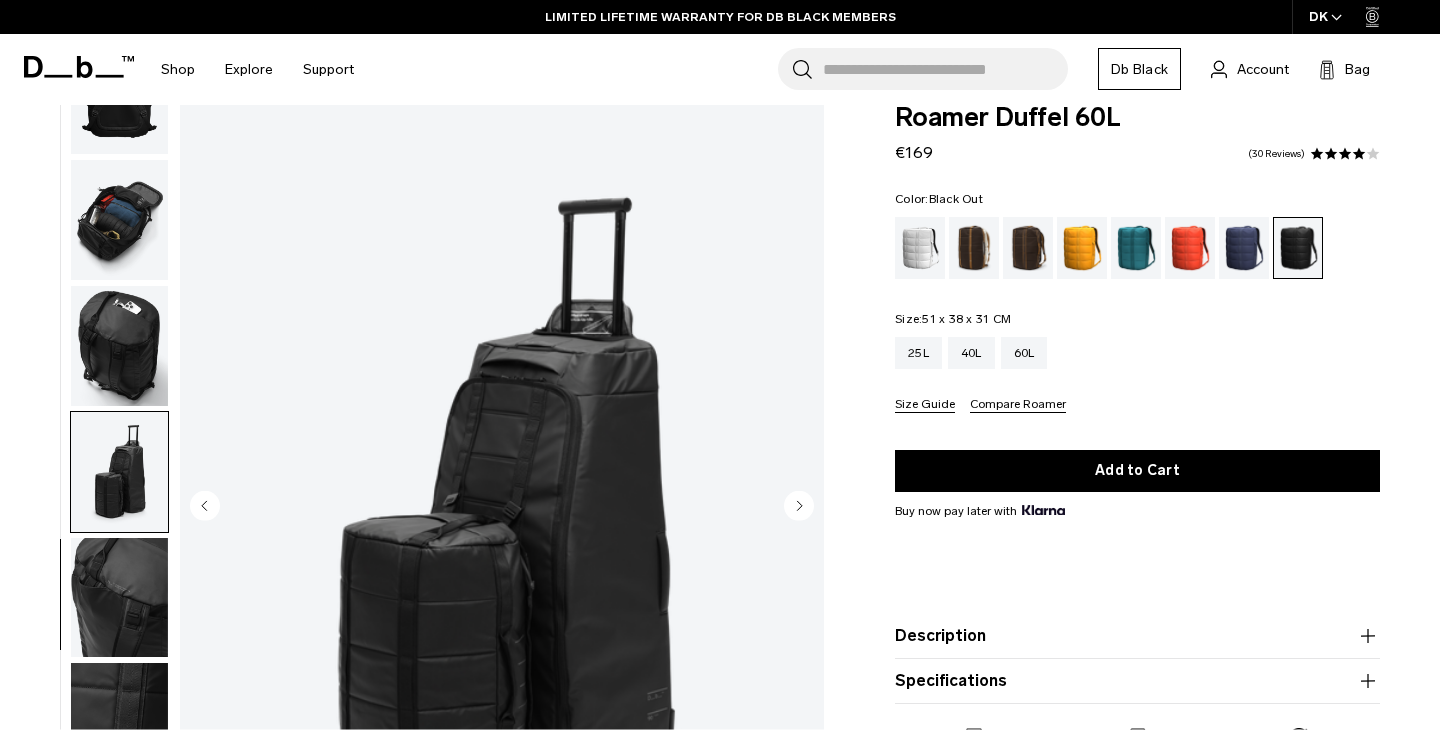 click at bounding box center (119, 598) 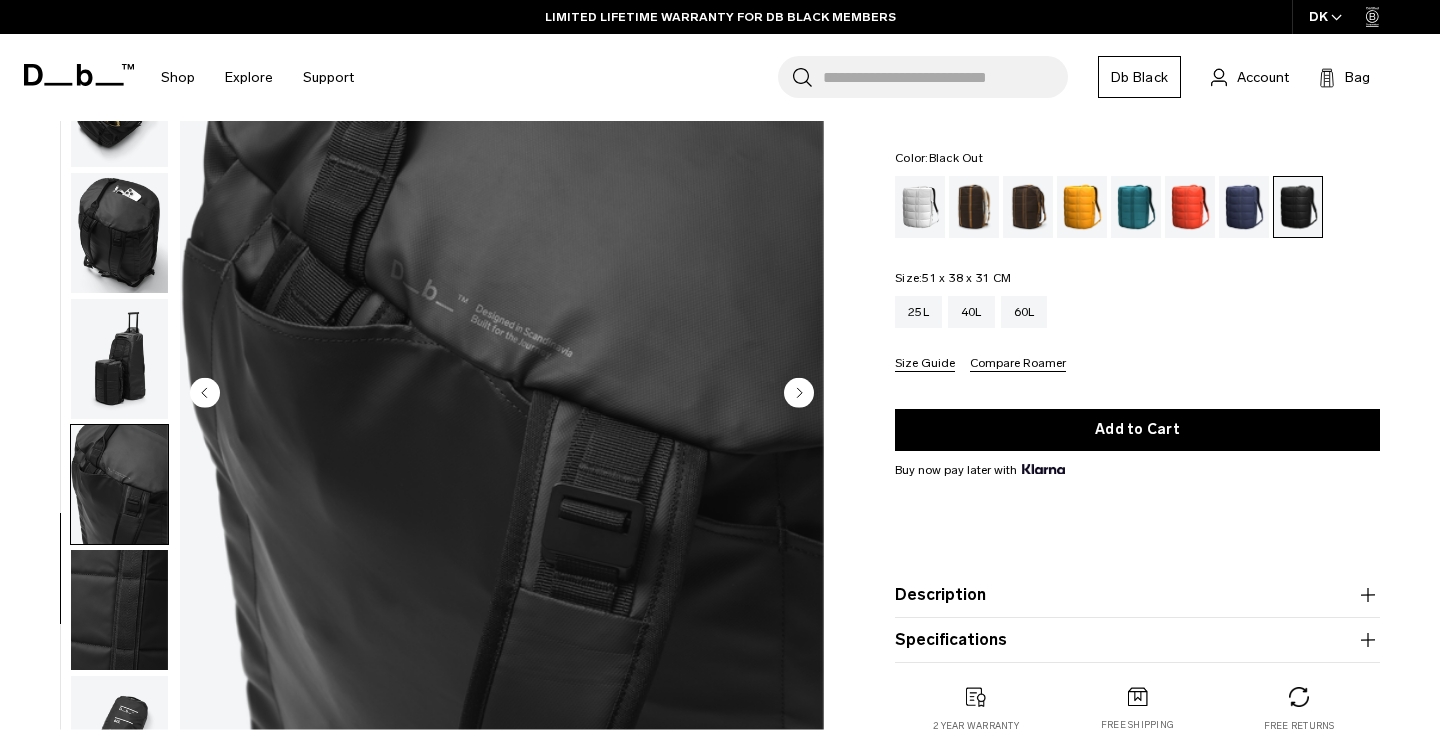 click at bounding box center (119, 610) 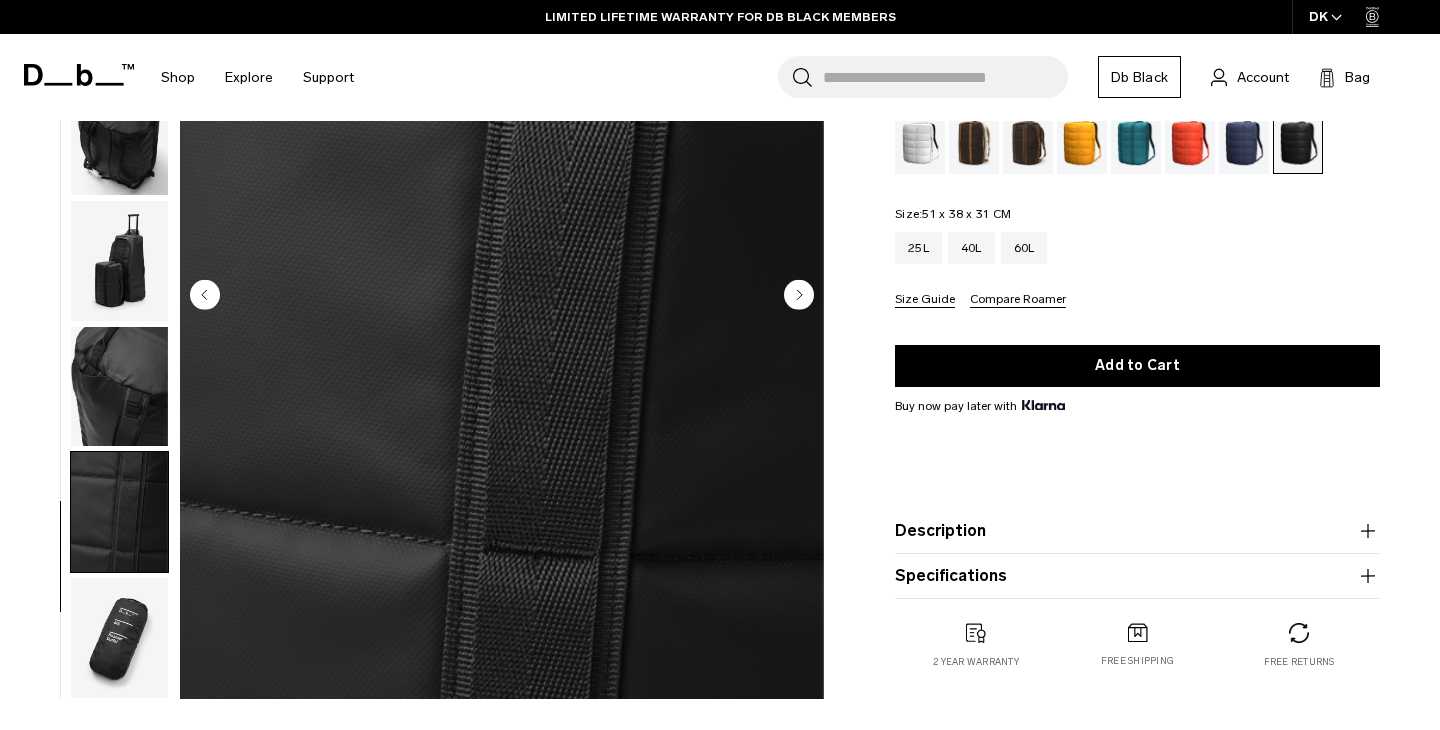 scroll, scrollTop: 270, scrollLeft: 0, axis: vertical 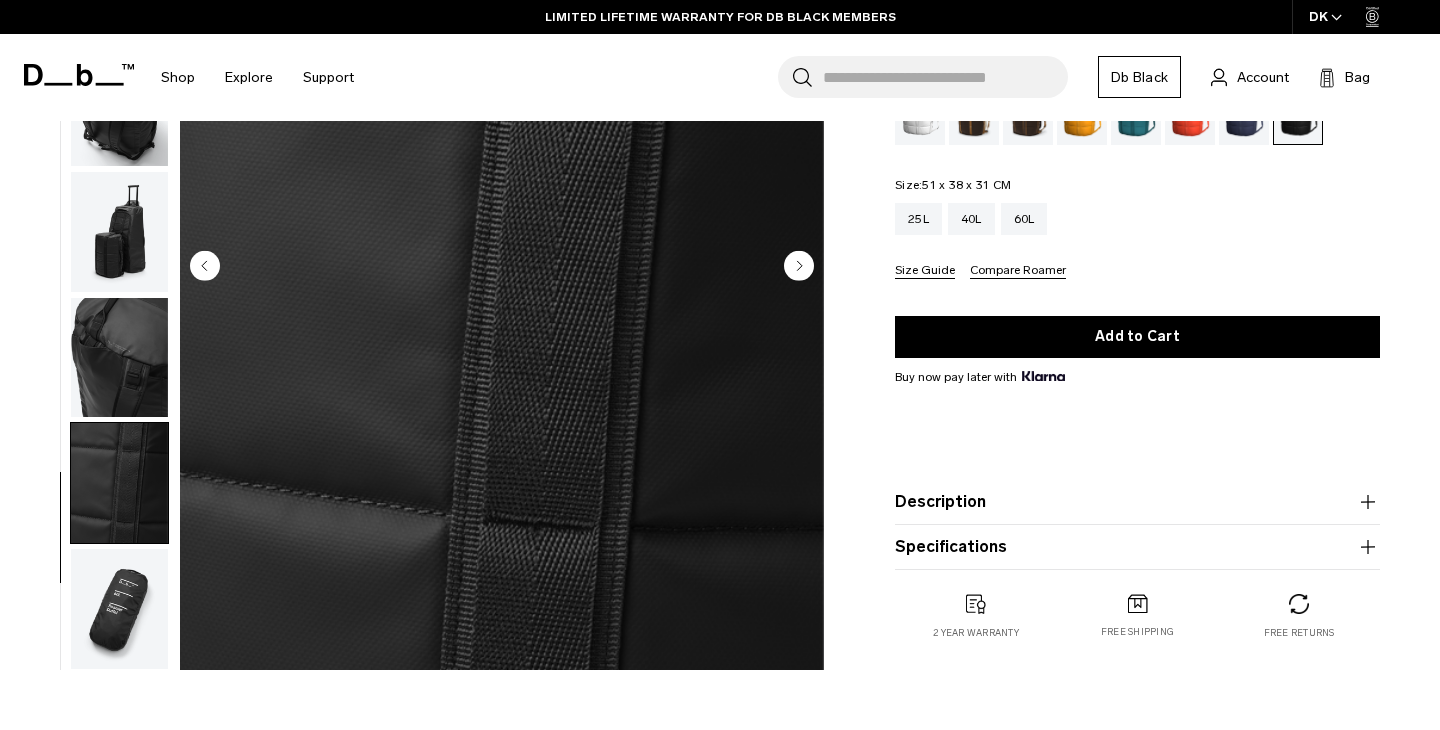 click at bounding box center (119, 609) 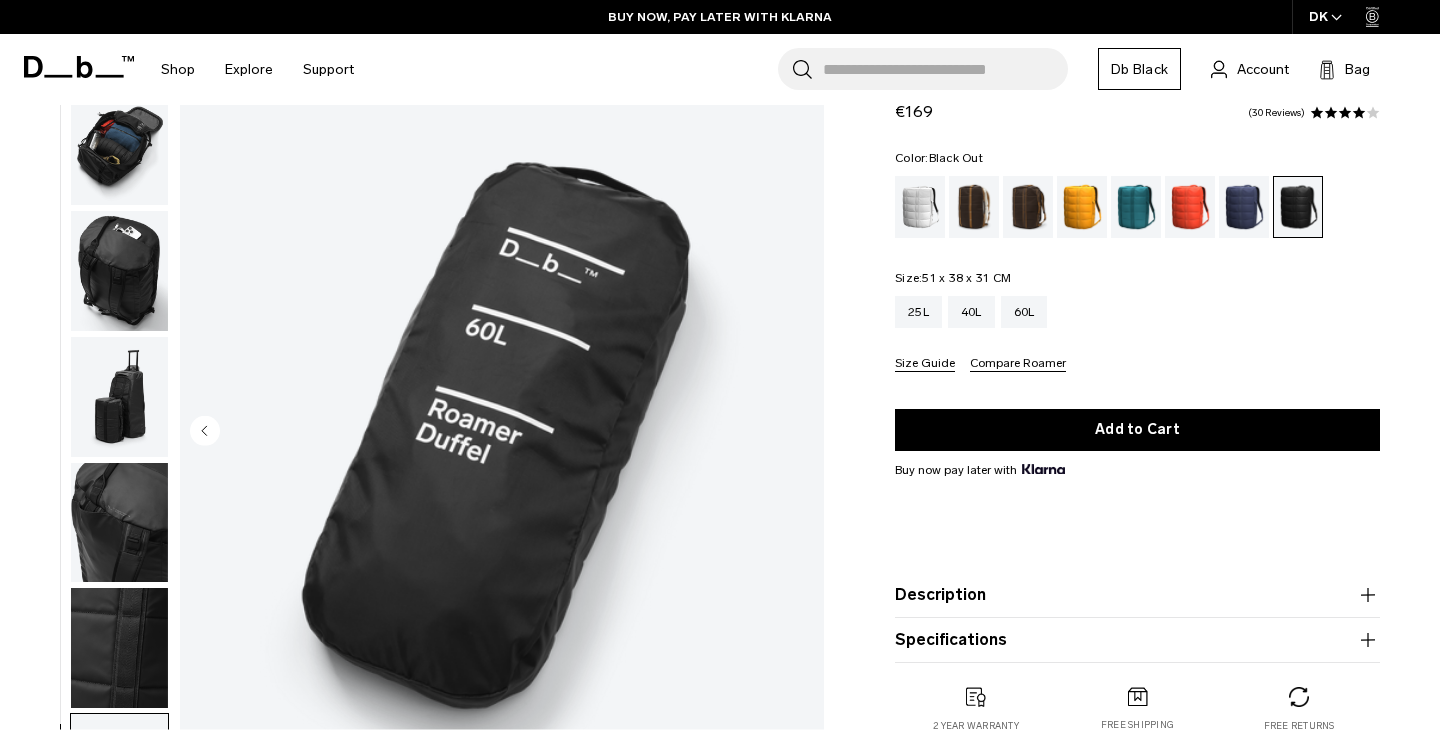 scroll, scrollTop: 110, scrollLeft: 0, axis: vertical 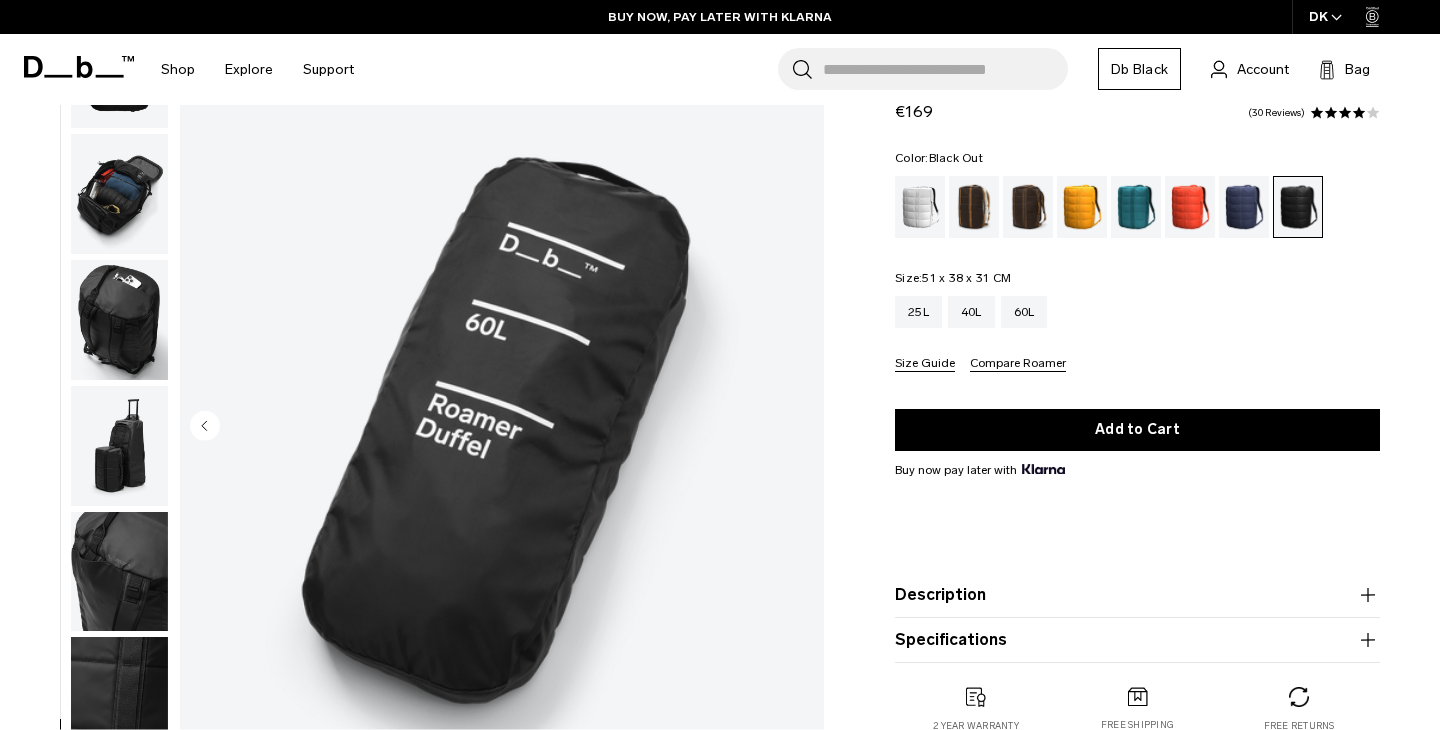 click at bounding box center [119, 320] 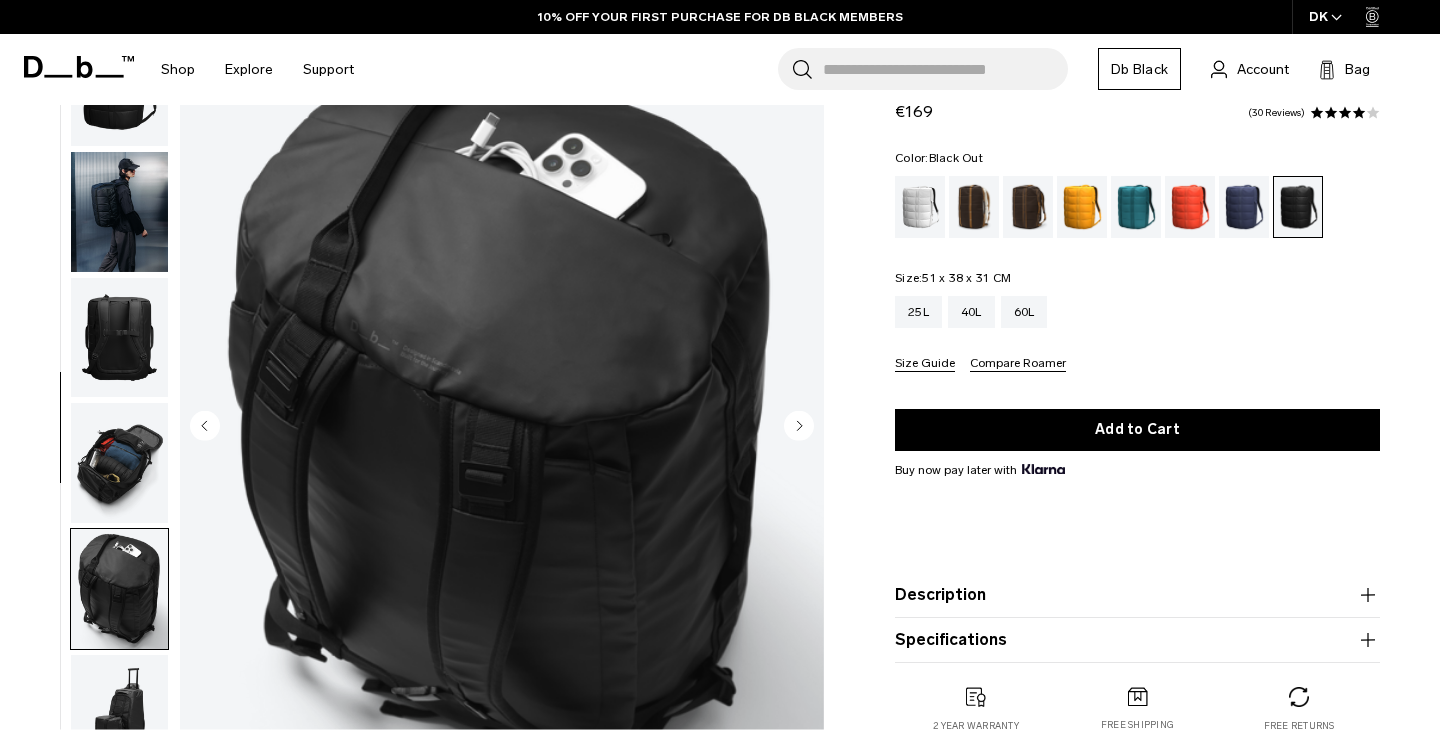 scroll, scrollTop: 0, scrollLeft: 0, axis: both 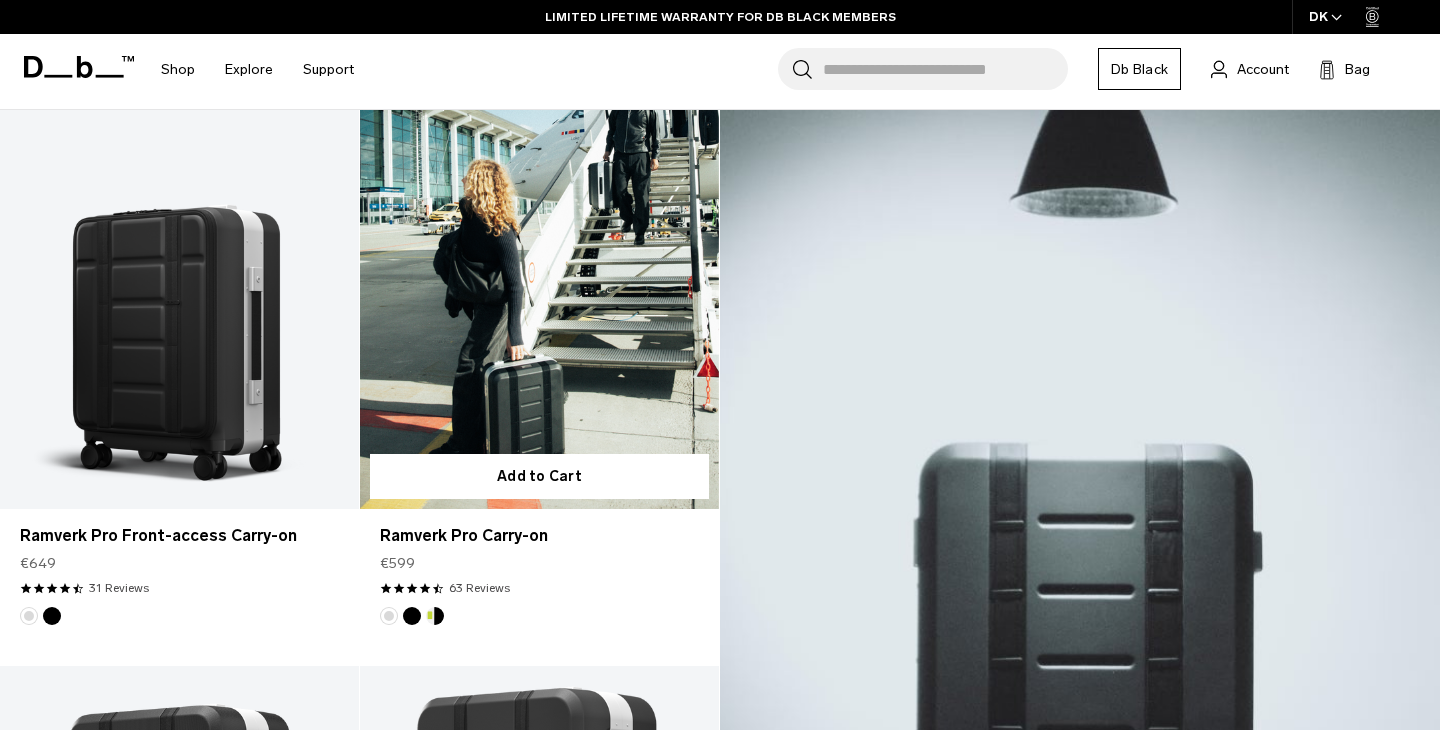 click at bounding box center [539, 309] 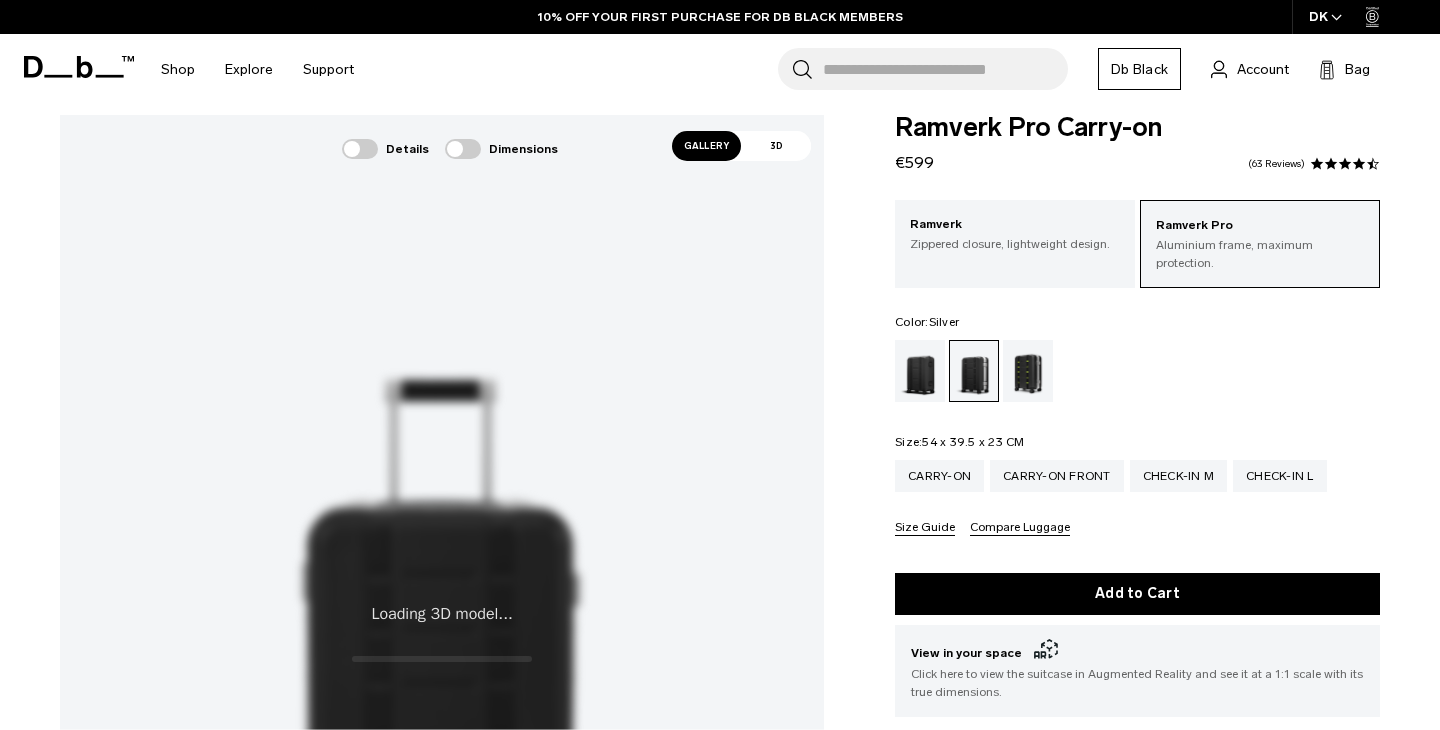 scroll, scrollTop: 86, scrollLeft: 0, axis: vertical 